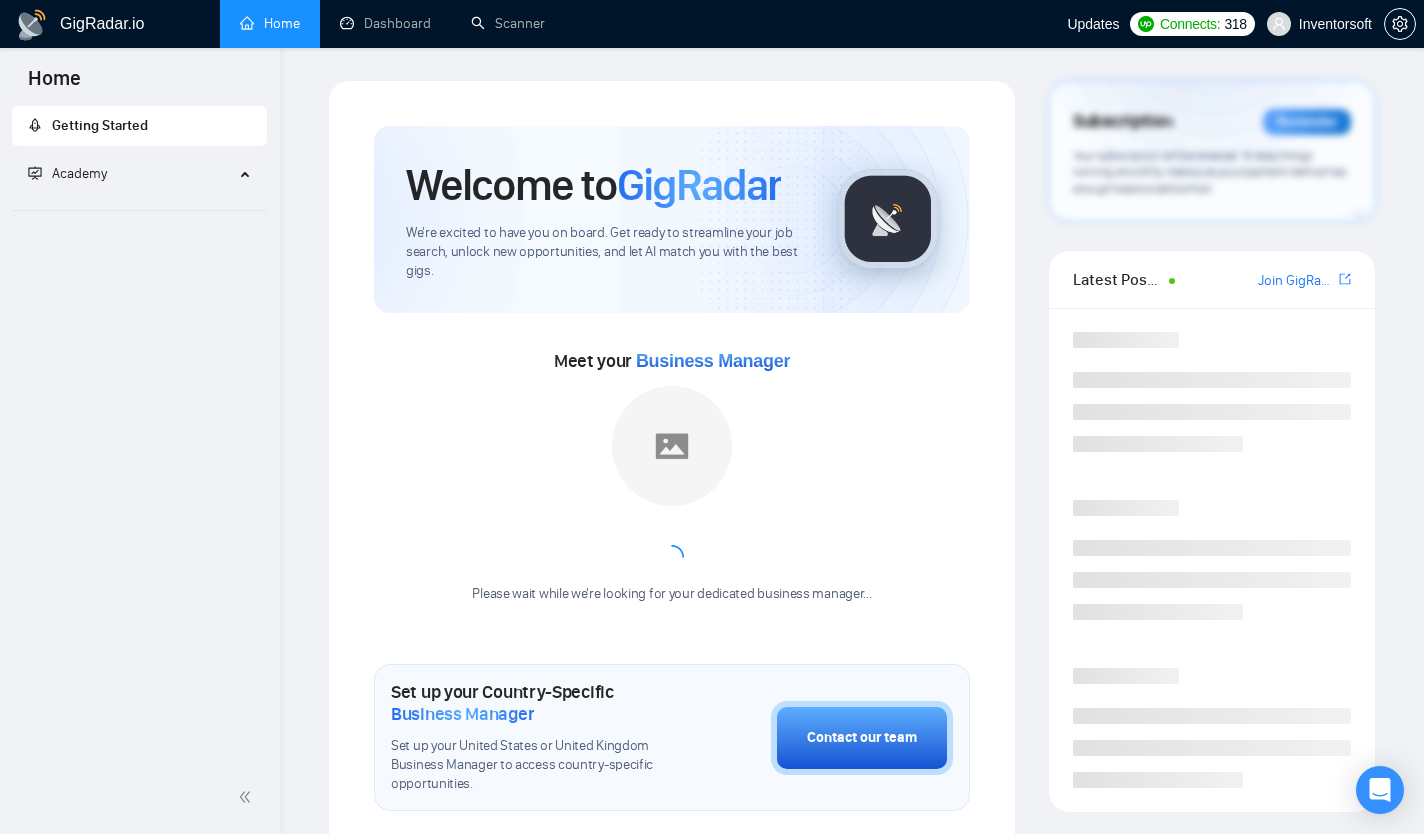 scroll, scrollTop: 0, scrollLeft: 0, axis: both 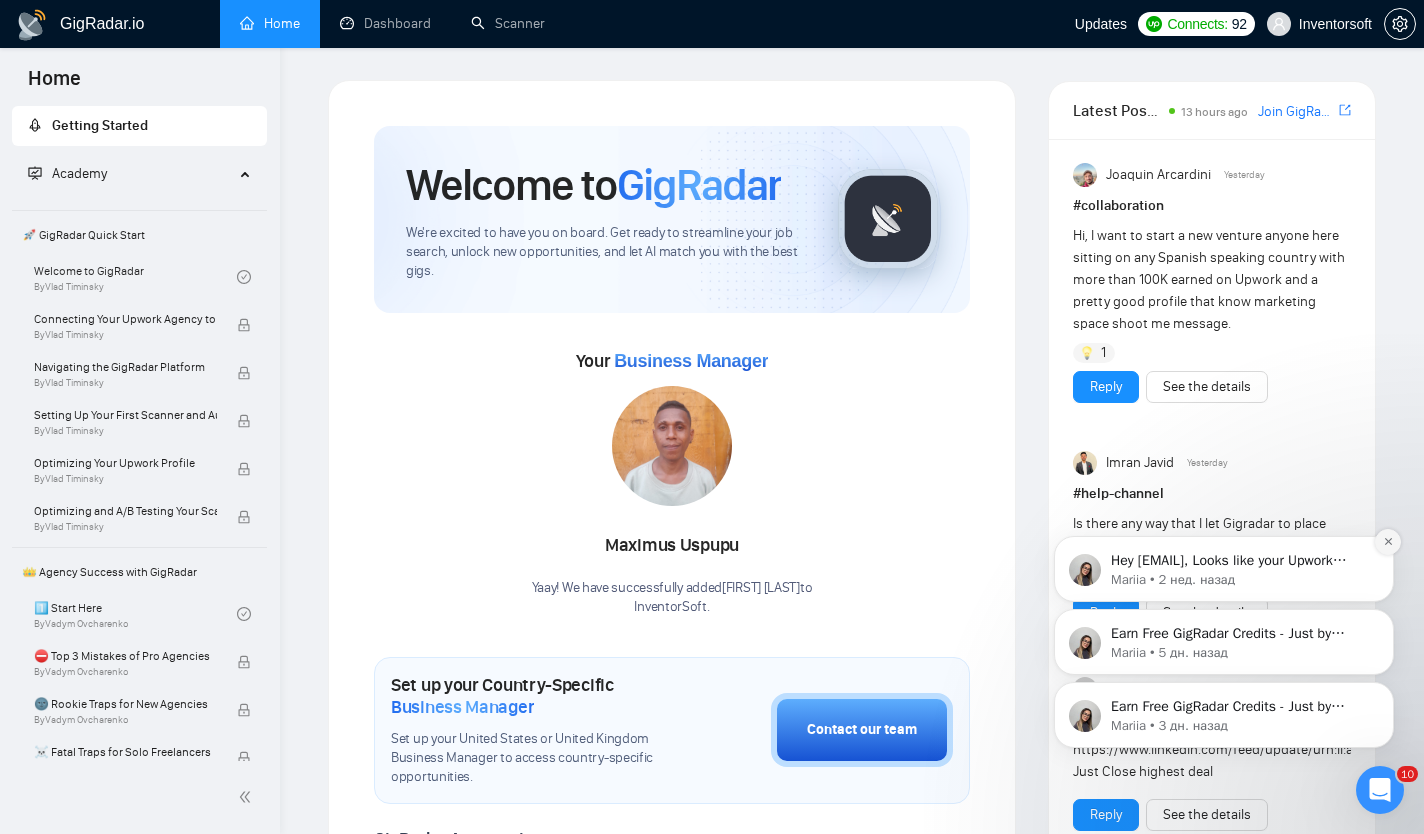 click 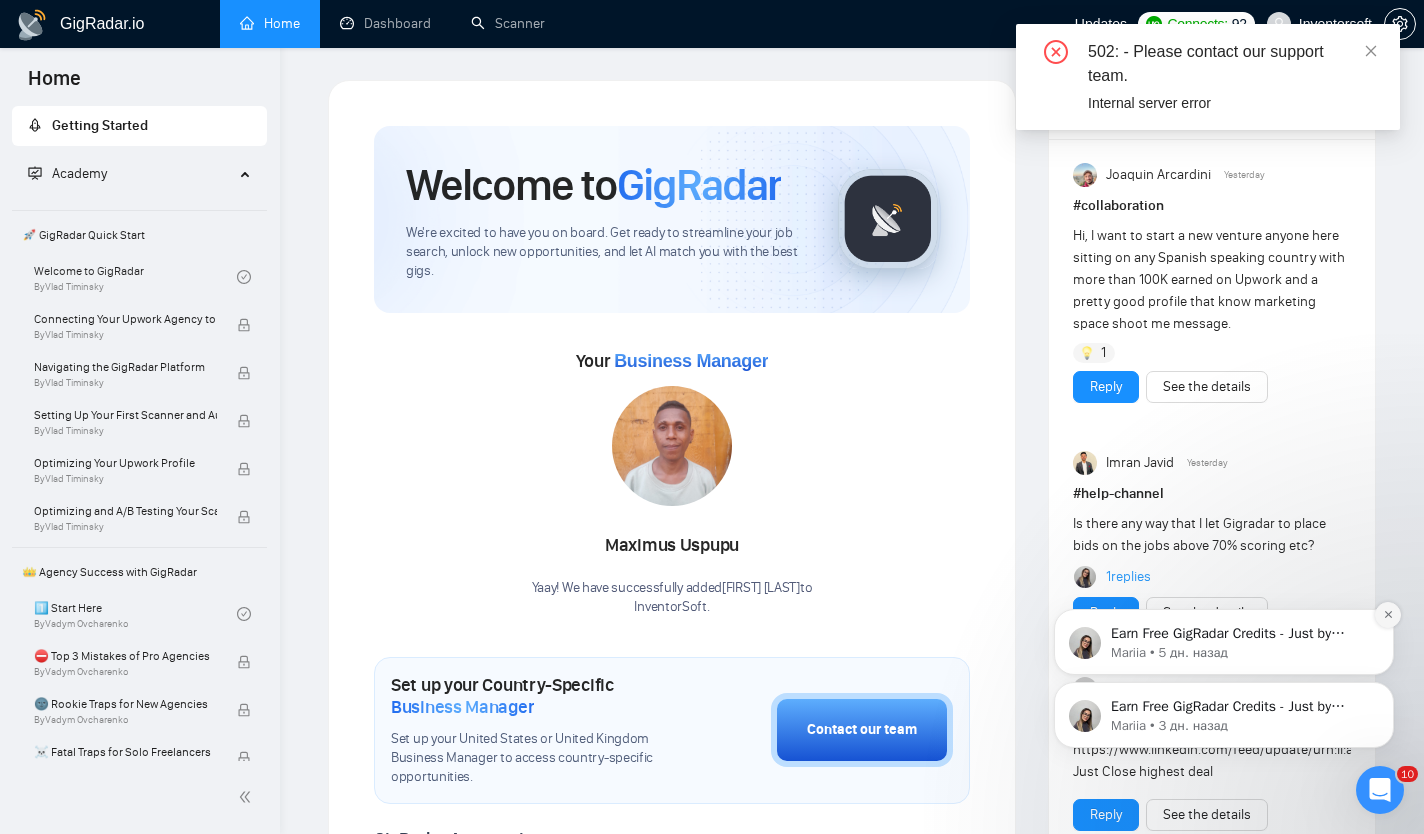 click 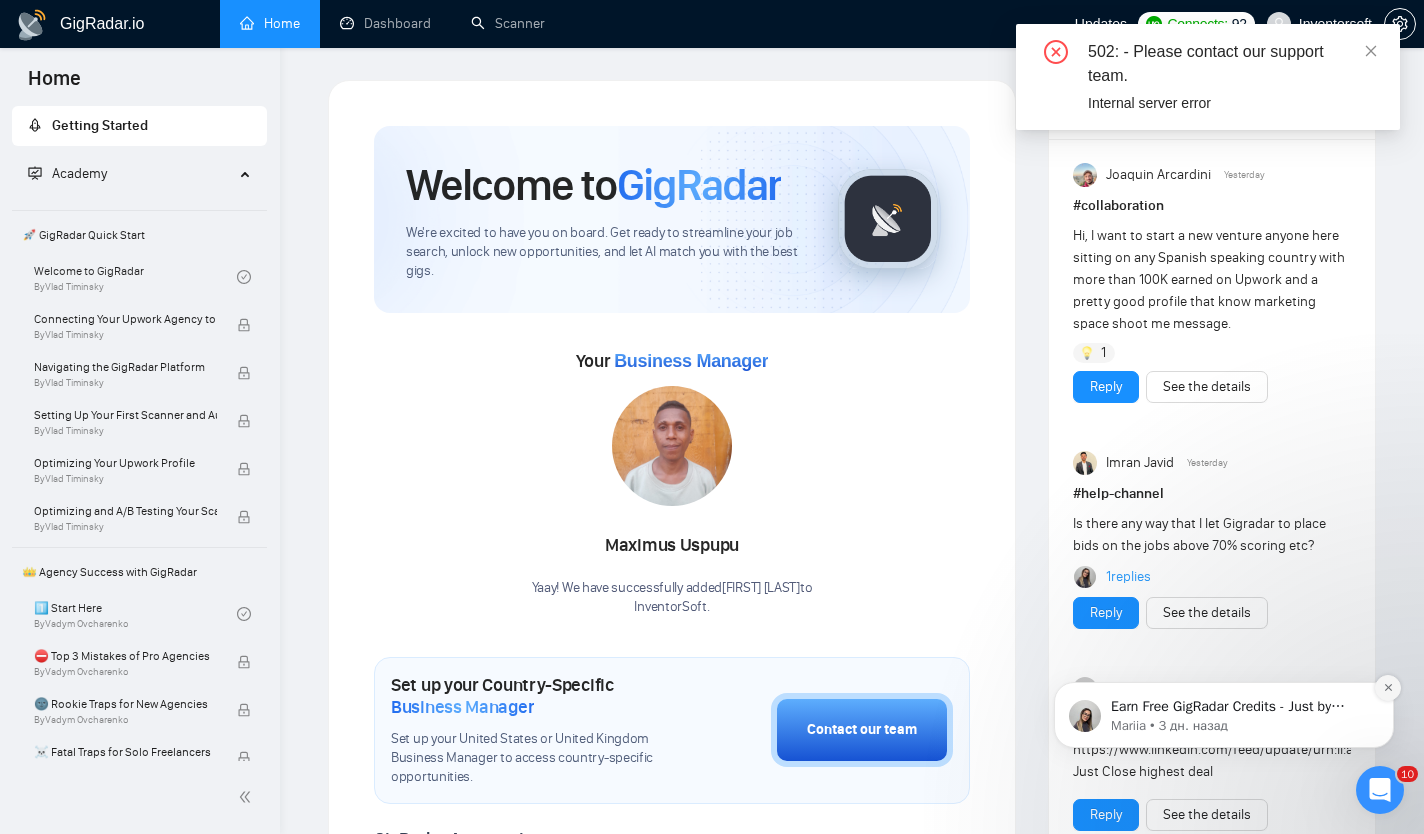 click 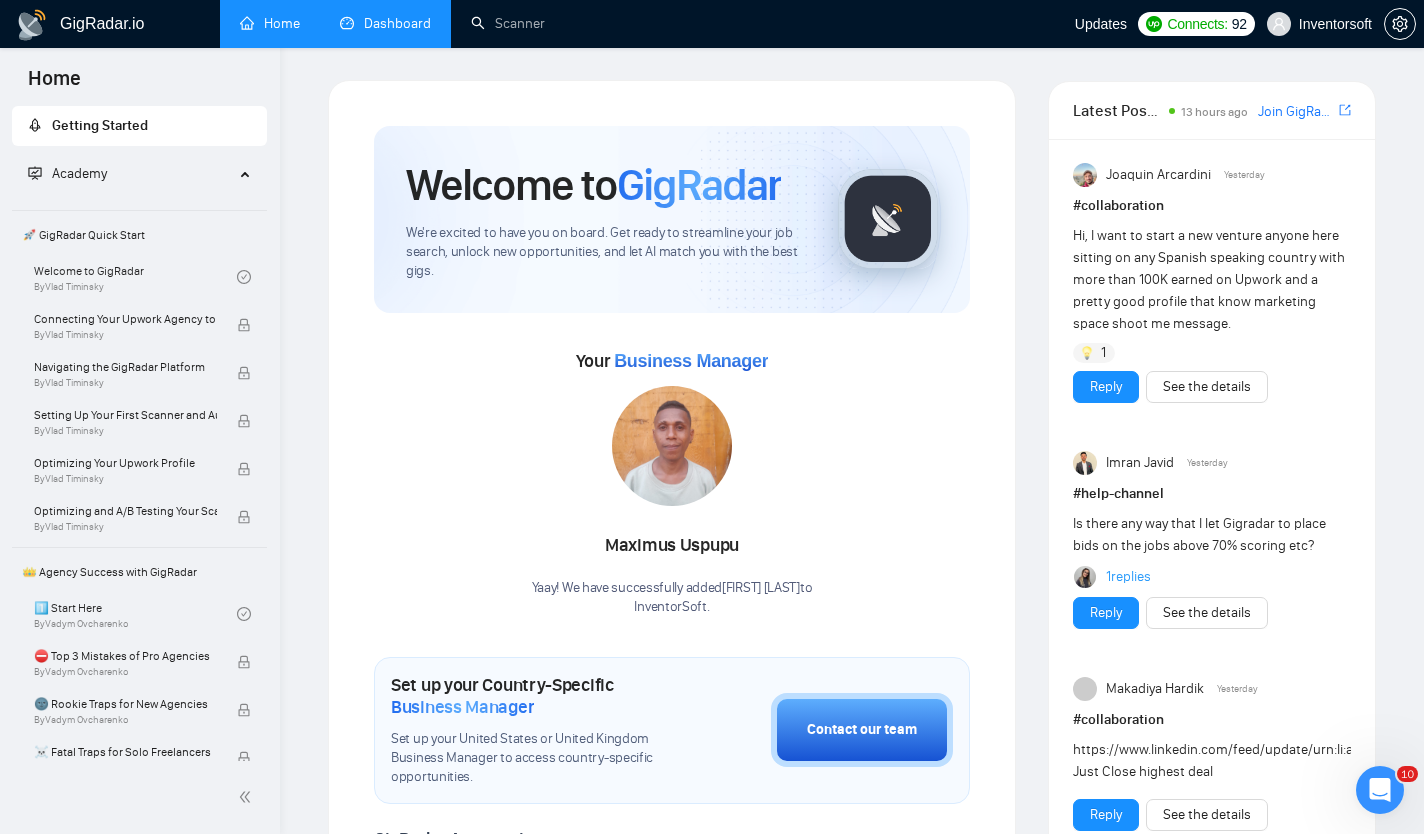 click on "Dashboard" at bounding box center [385, 23] 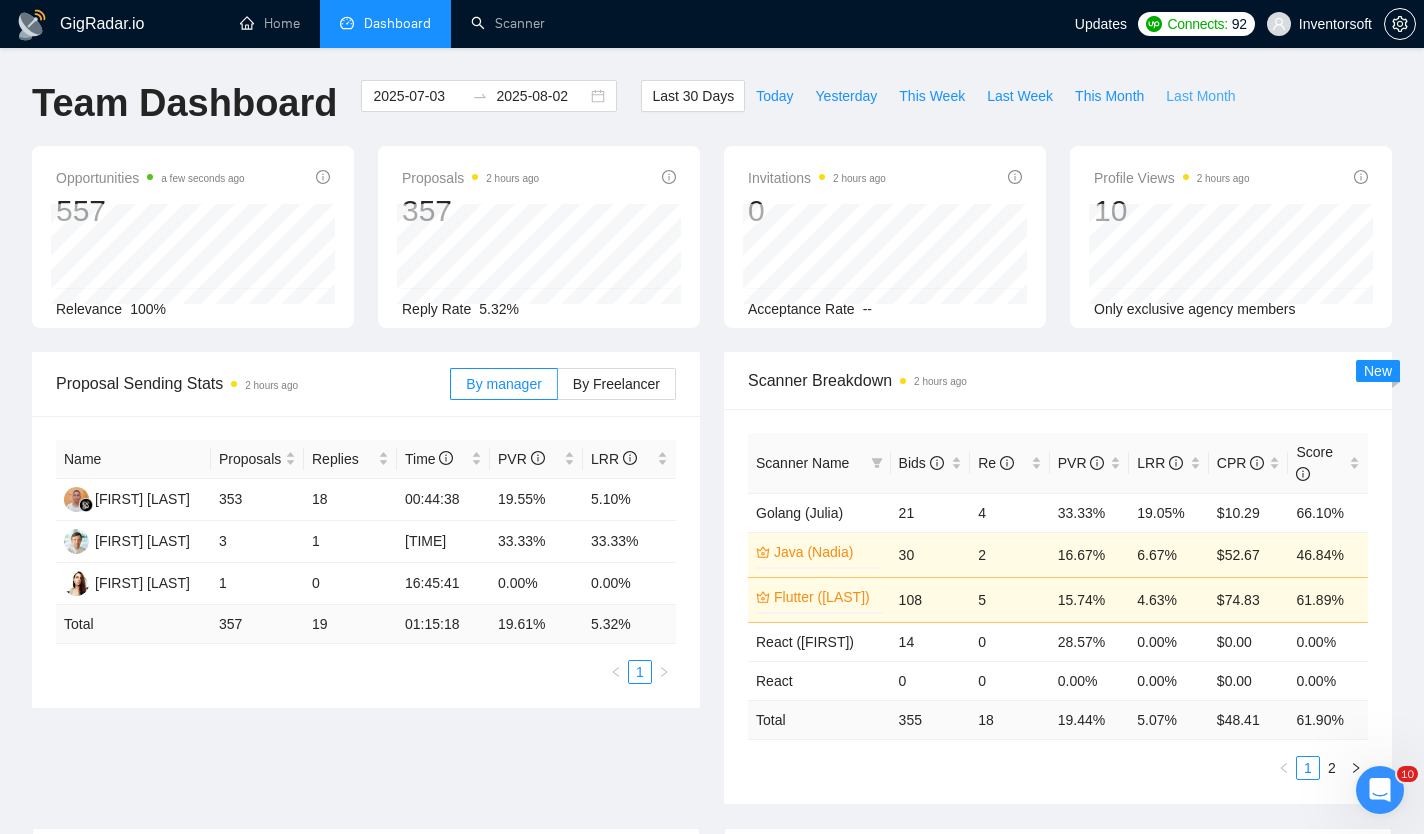 click on "Last Month" at bounding box center (1200, 96) 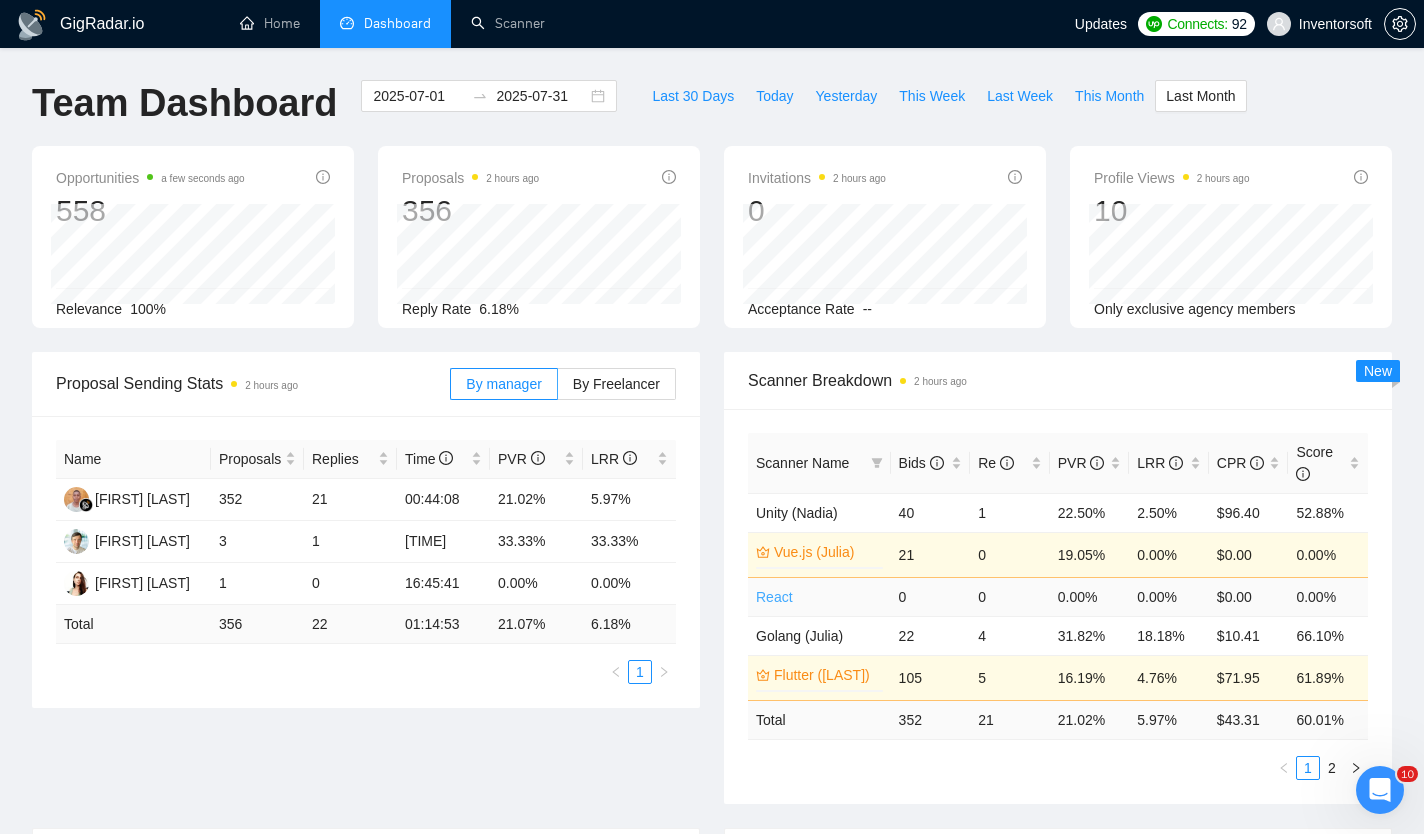 scroll, scrollTop: 39, scrollLeft: 0, axis: vertical 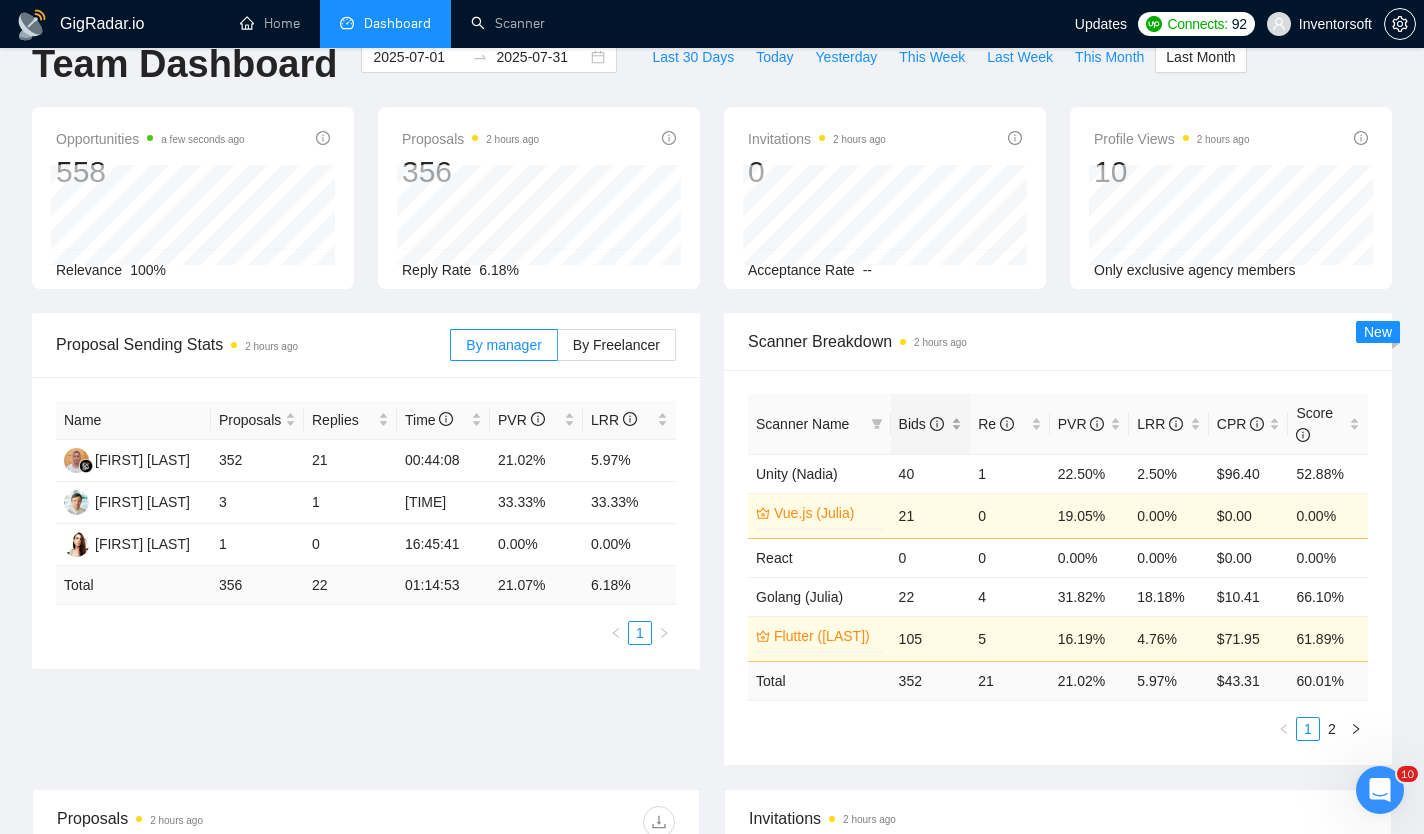 click on "Bids" at bounding box center [923, 424] 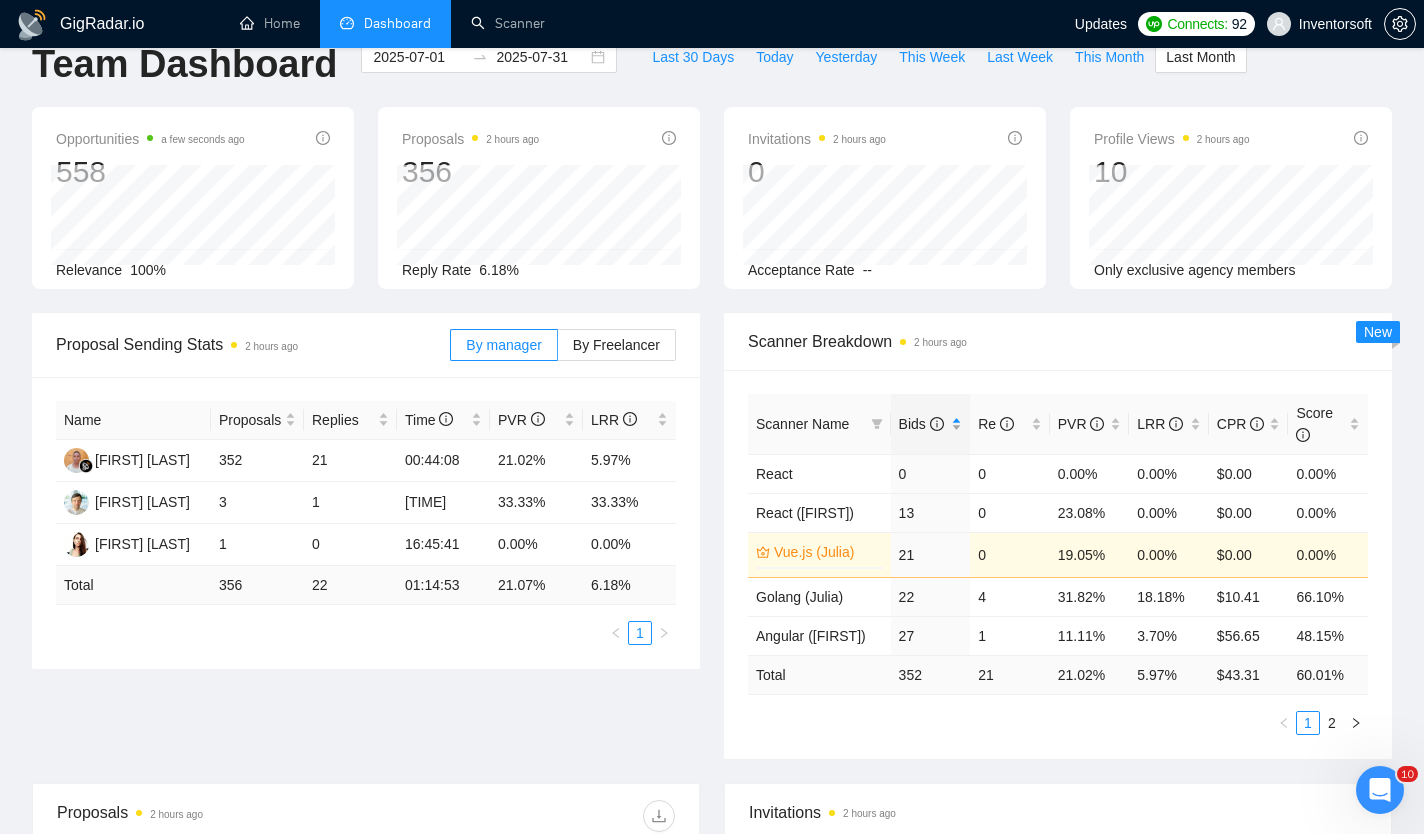 click on "Bids" at bounding box center [923, 424] 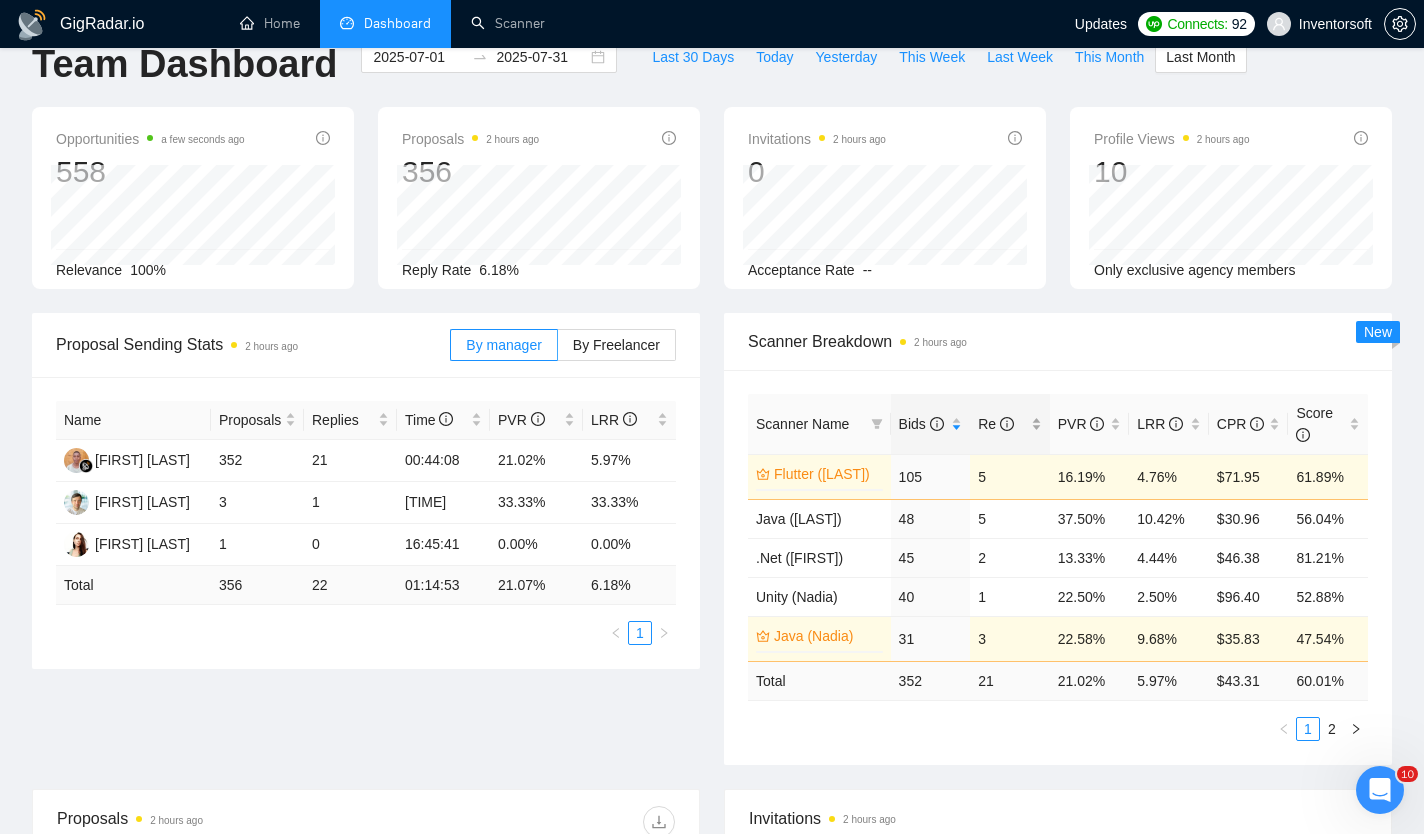 click on "Re" at bounding box center (996, 424) 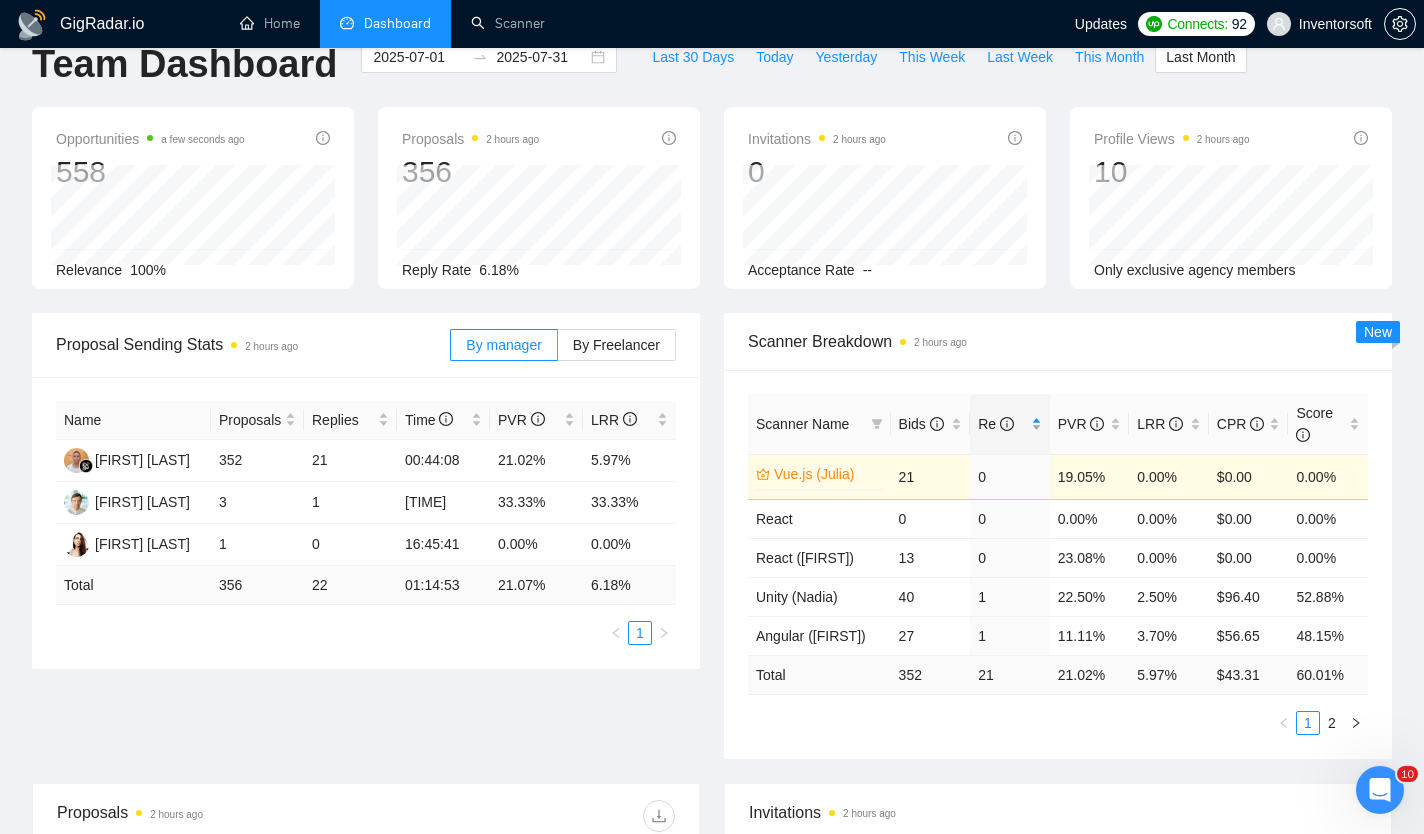 click on "Re" at bounding box center [996, 424] 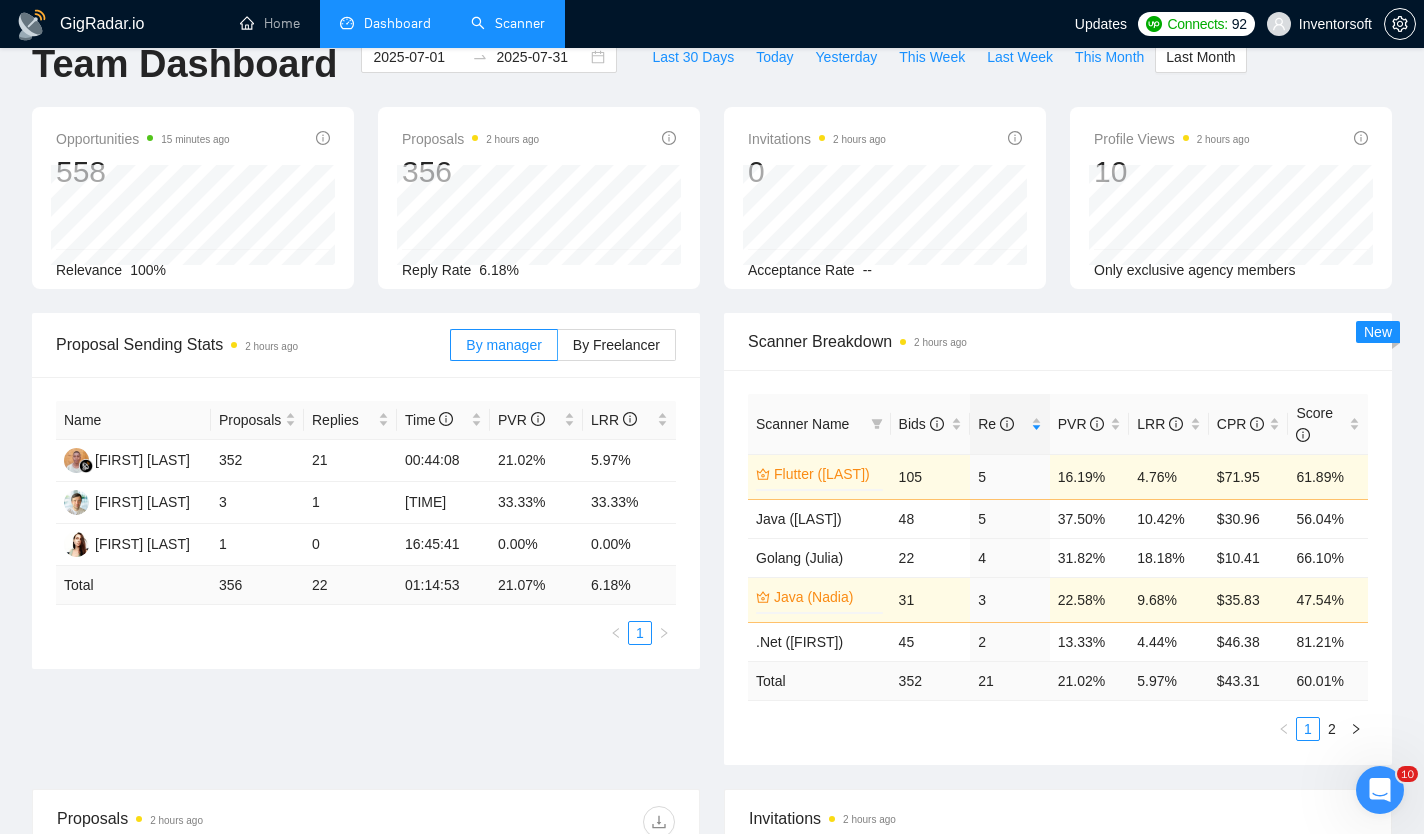 click on "Scanner" at bounding box center (508, 23) 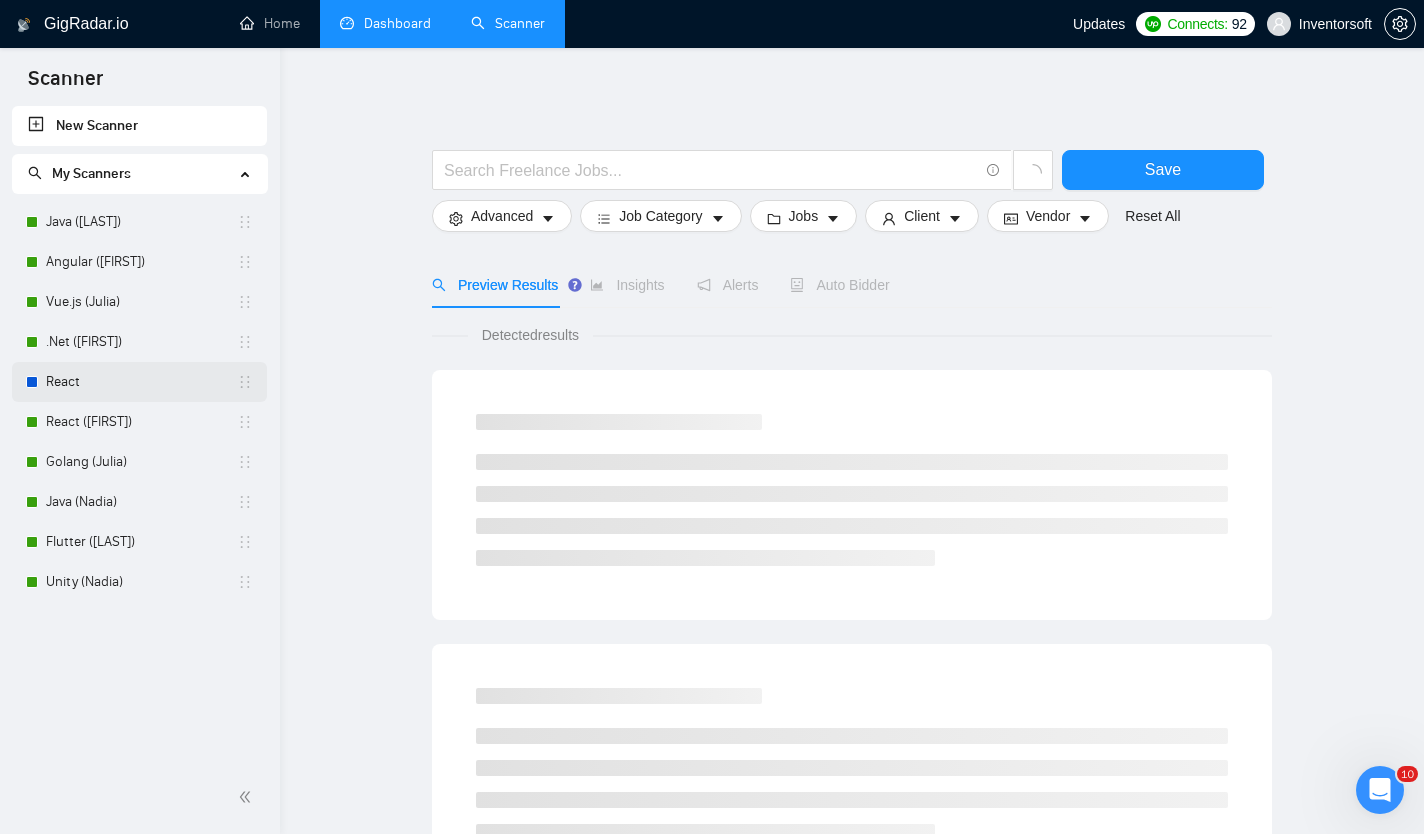 click on "React" at bounding box center (141, 382) 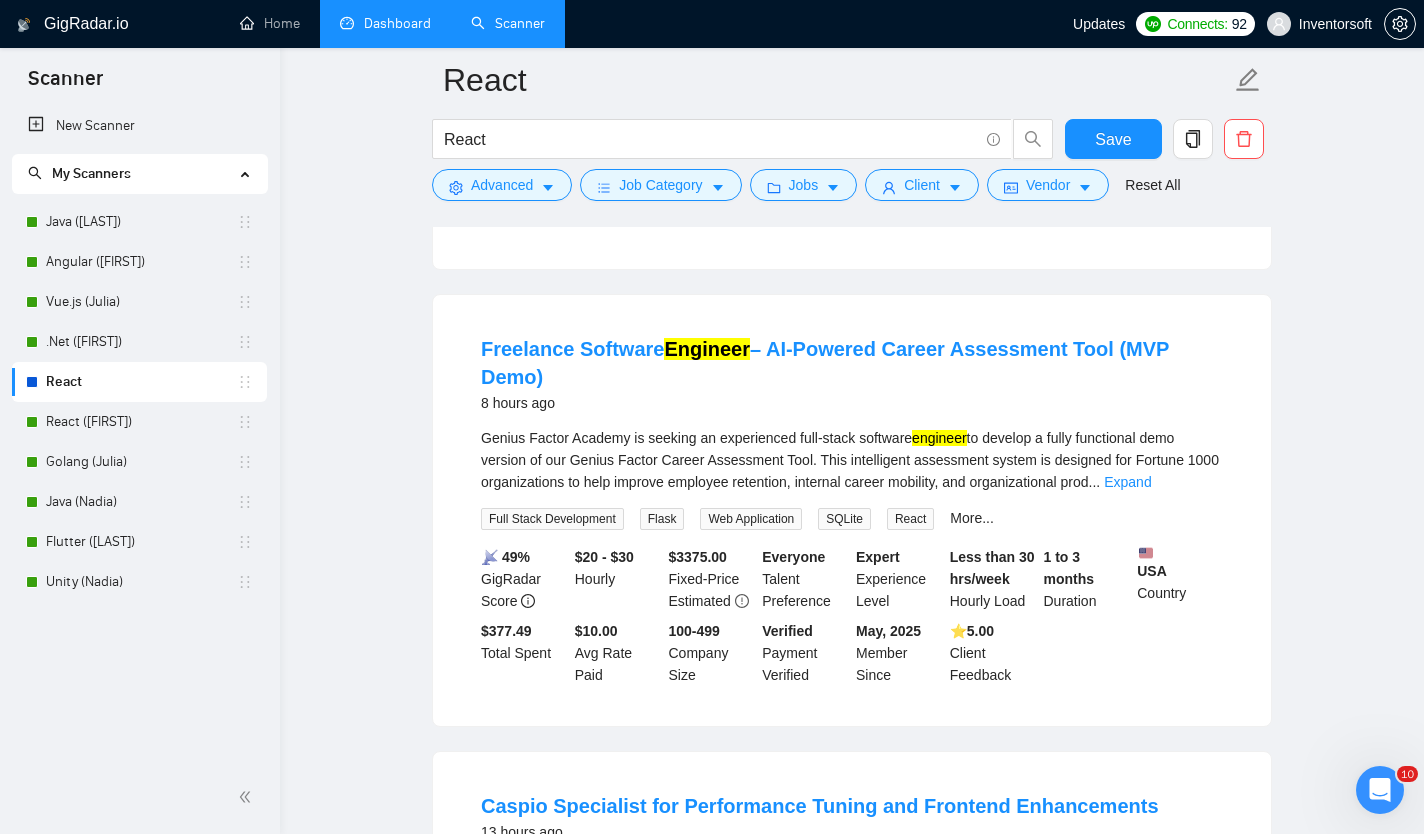 scroll, scrollTop: 565, scrollLeft: 0, axis: vertical 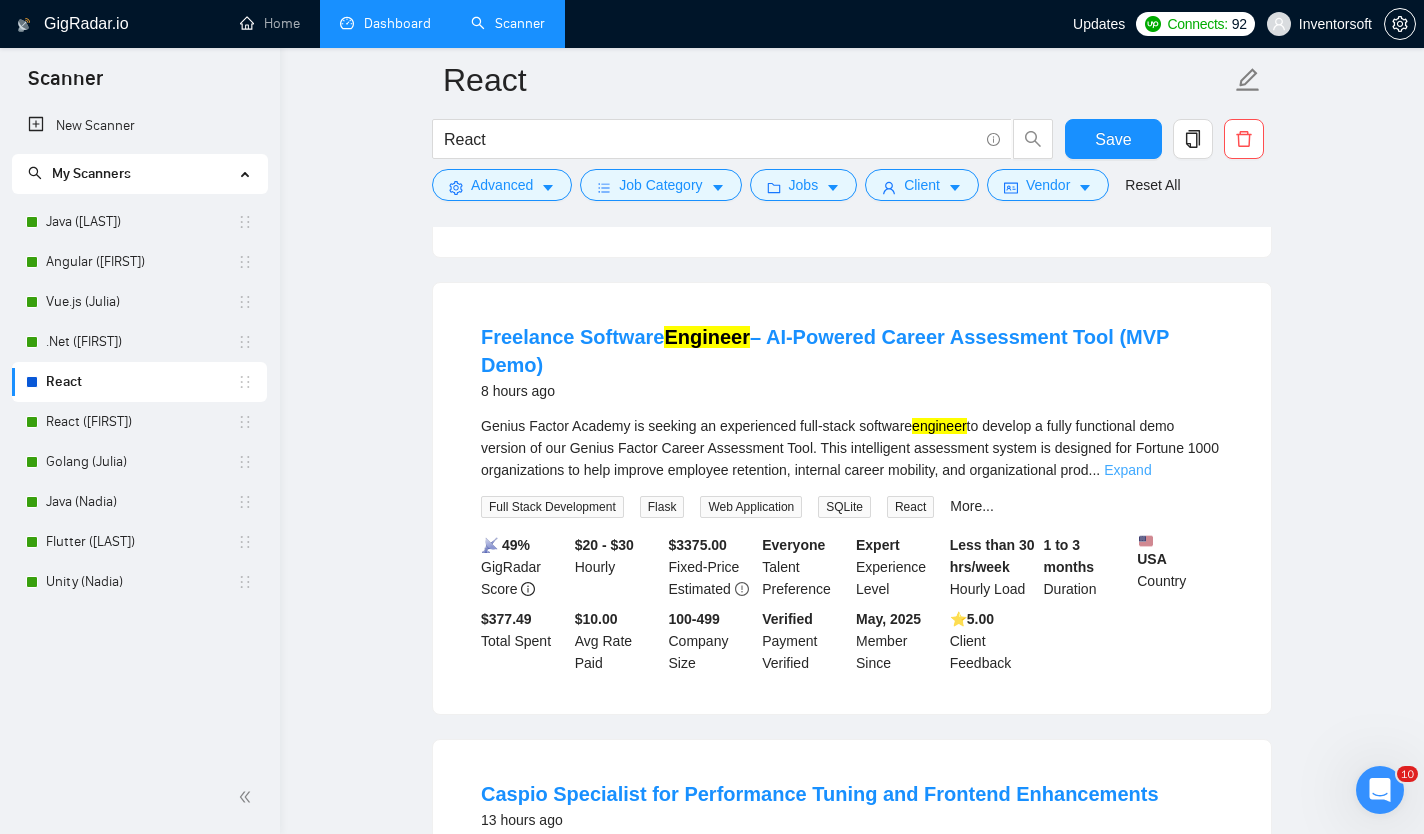 click on "Expand" at bounding box center (1127, 470) 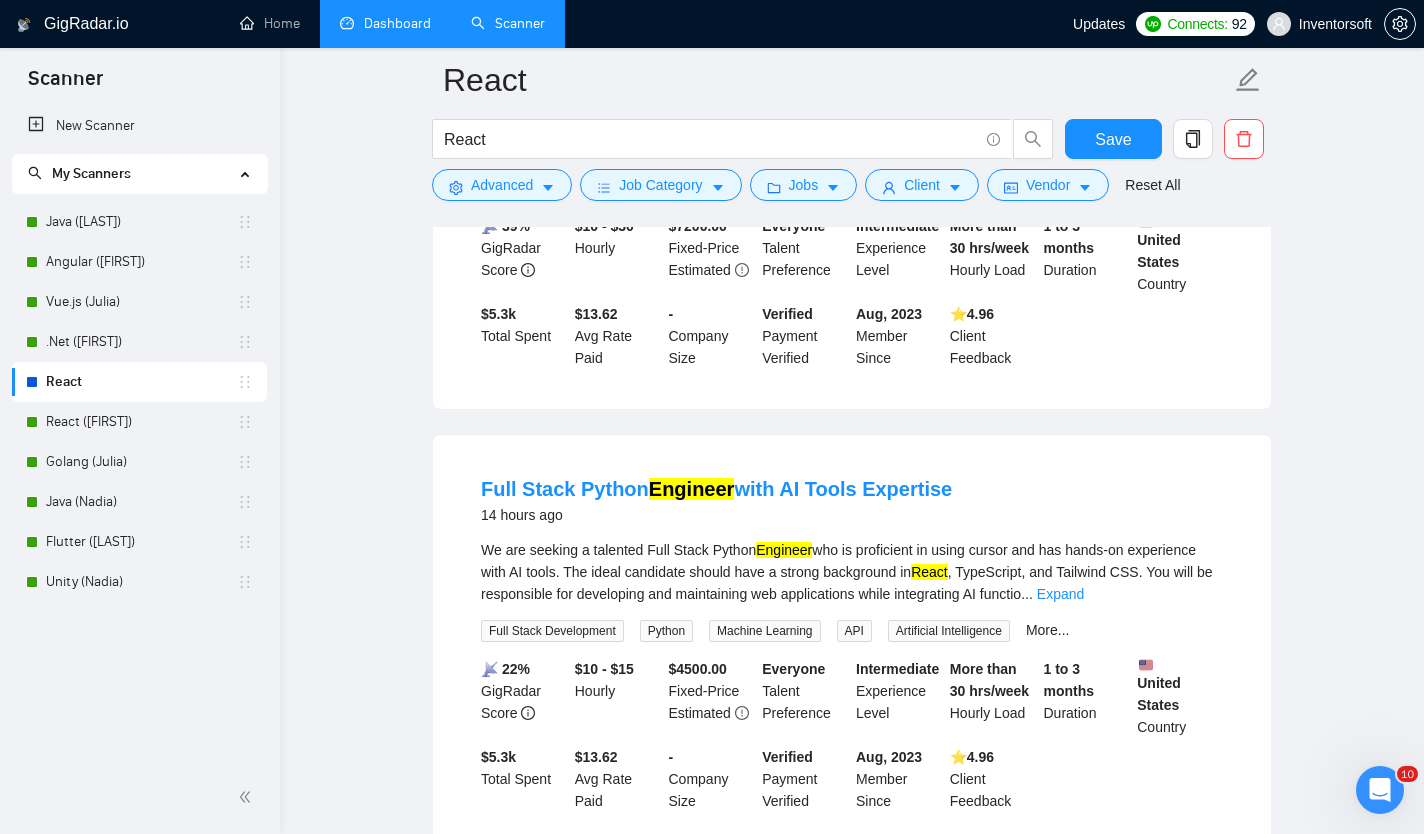 scroll, scrollTop: 2319, scrollLeft: 0, axis: vertical 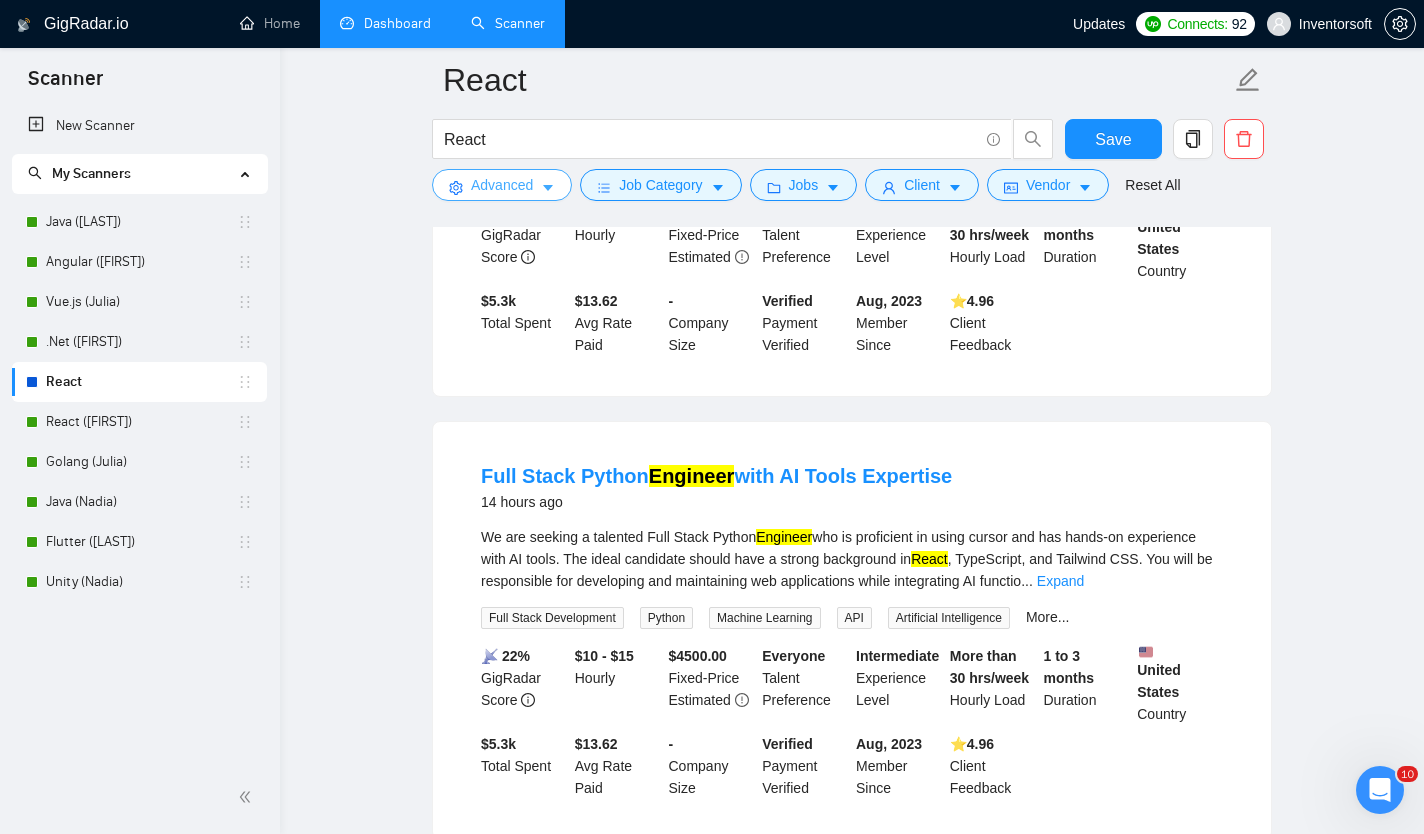 click on "Advanced" at bounding box center (502, 185) 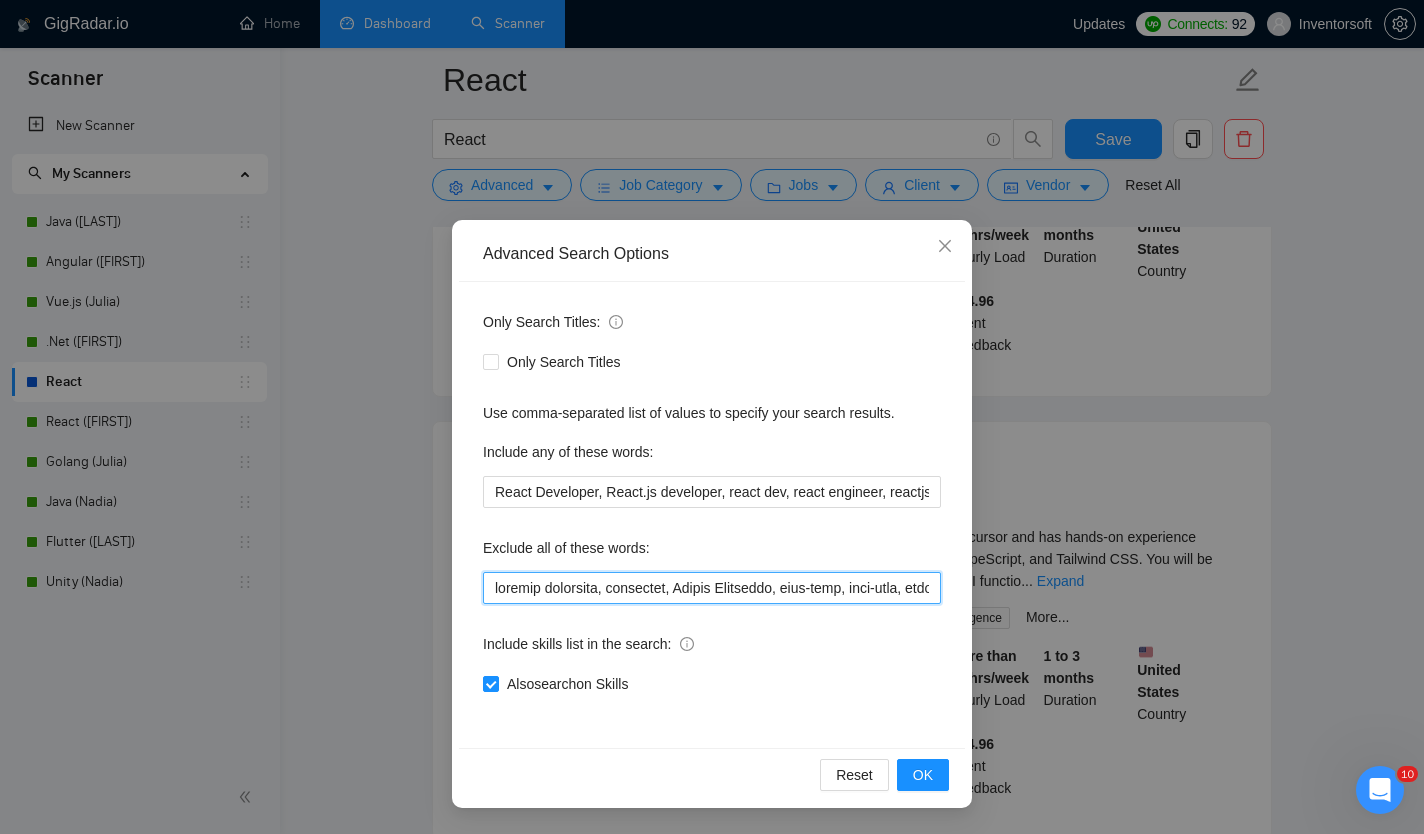 click at bounding box center (712, 588) 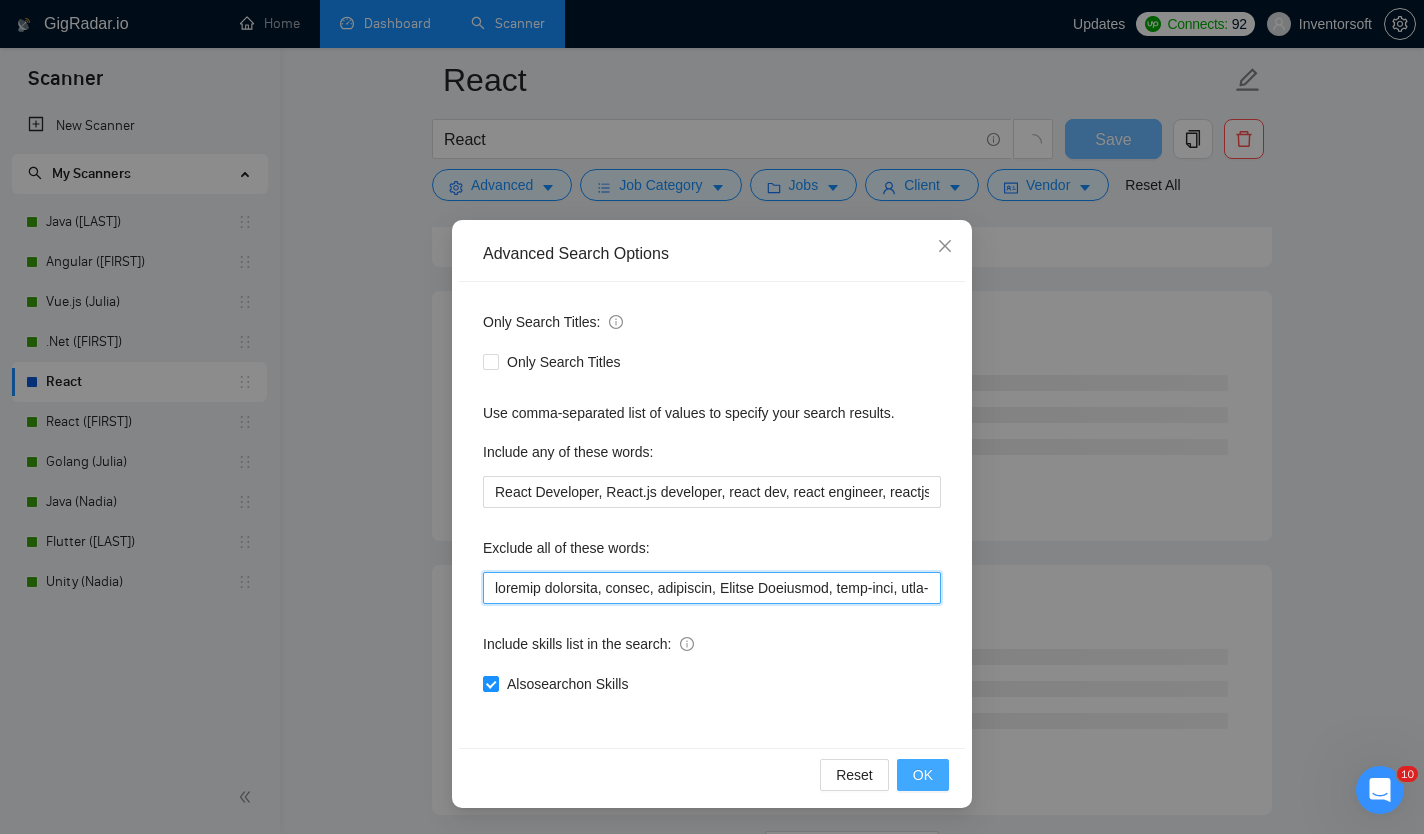 type on "backend developer, python, architect, Python Developer, part-time, part-time, chrome extension, angular, vue.js, wordpress, ios, android, node.js developer, .Net developer, shopify, react-native developer, python developer, .Net developer, mobile developer, no agencies, teacher, tutor, US timezone, devOps, Oddo Developer, Documents typing, Django developer, AWS Marketplace, php developer, ruby on rails developer, ruby developer, TEST DO NOT APPLY, covert pdf, data entry, simple typing, convert simple, typewriter, pdf to work, documents typing, retype documents, NFT, Crypto, Blockchain, Defi, Gambling, bot development, tutor, mentoring, IBM, Plugin Developer, Sharepoint, Amplify Developer, GIS Software, Cryptocurrency, Lecturer, Ethereum, telegram, chatbot, apple tv, smart tv, android tv, Woocommerce, no agency, No agency, (No agency), "(No agency)",  Webflow, Shopify, Bolt.New, Bubble.io, freelancers only, WooCommerce, Medusa JS, PrestaShop, Ogyton, fixed price, Supabase, Odoo, Equity Partnership, Assistan..." 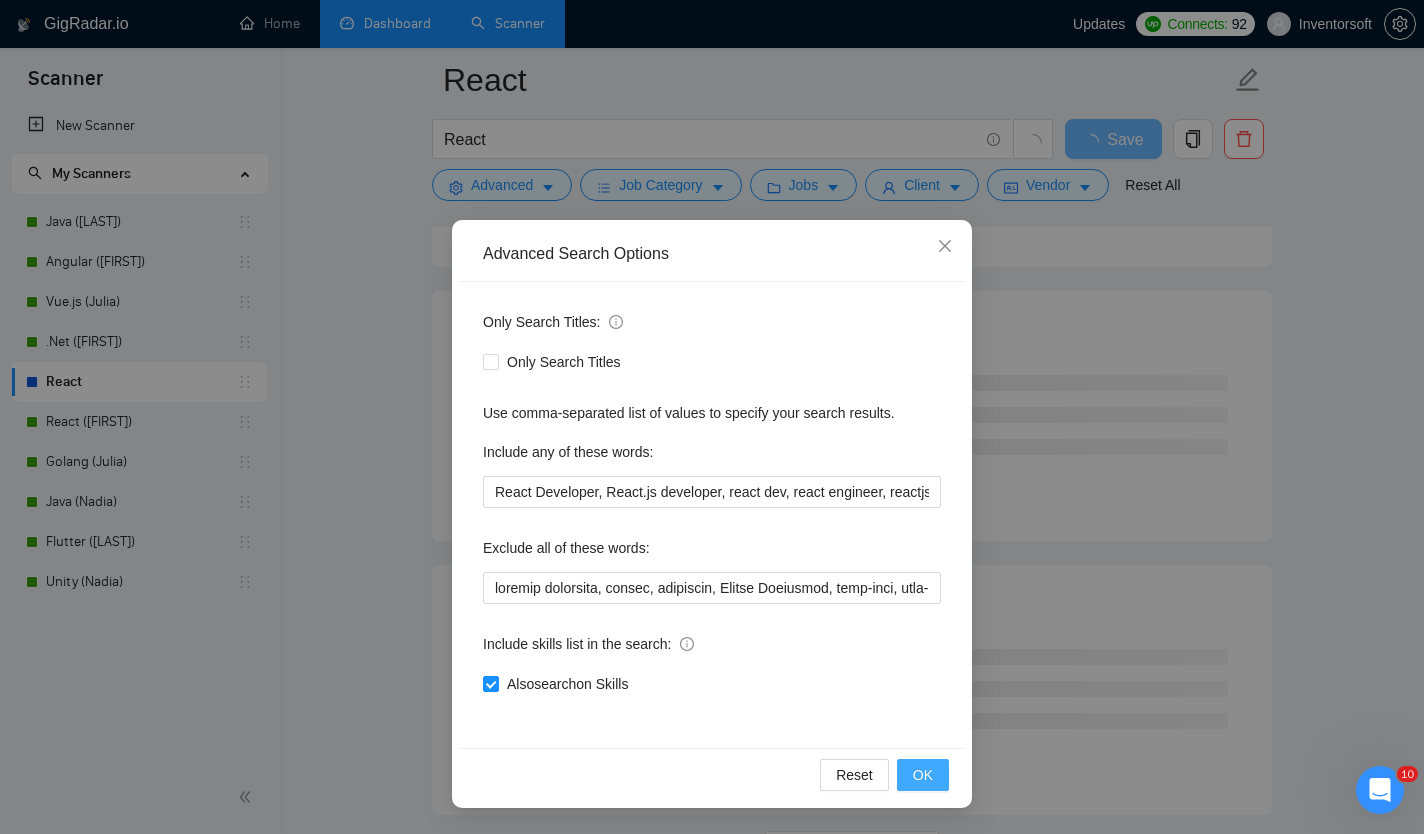 click on "OK" at bounding box center (923, 775) 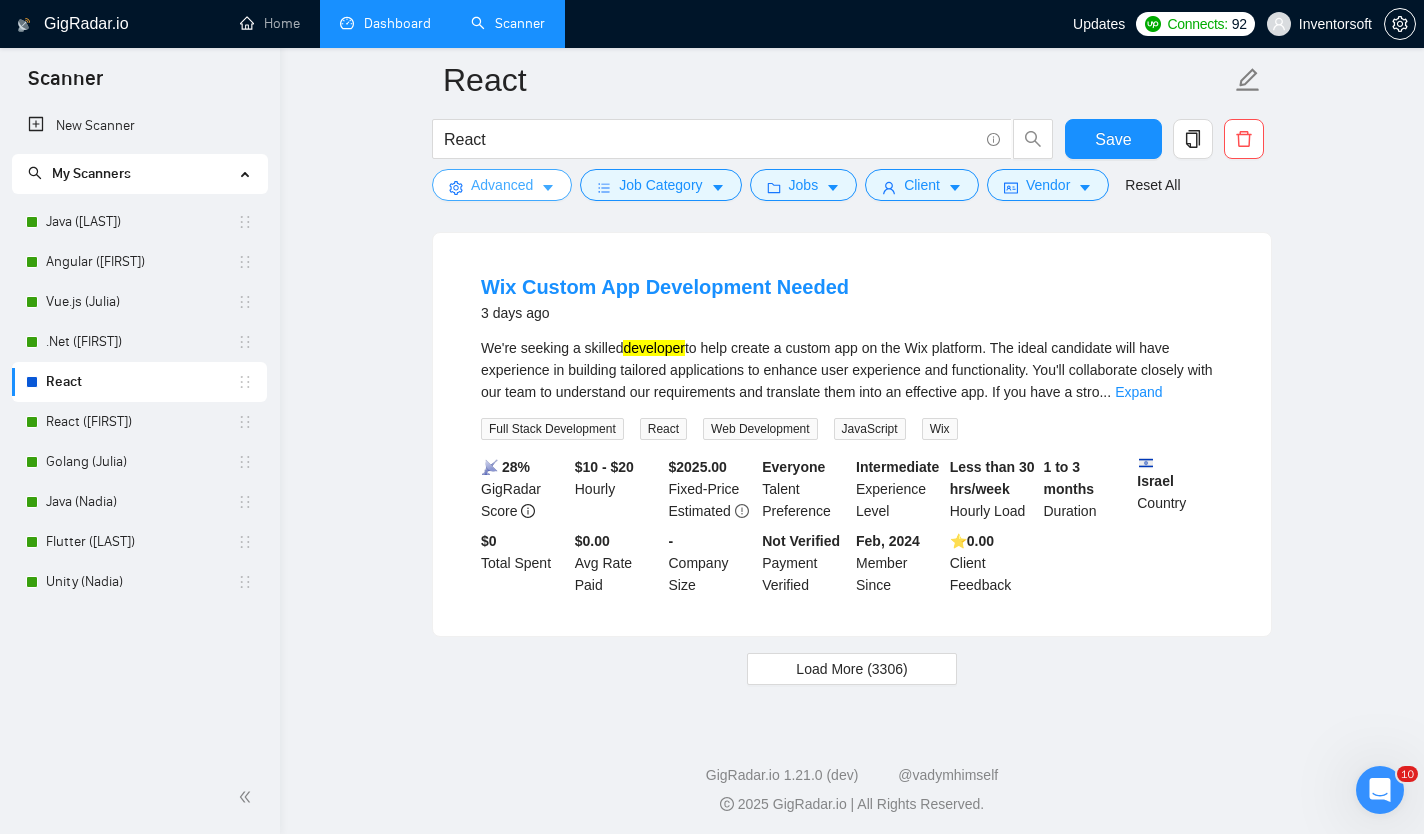 scroll, scrollTop: 4118, scrollLeft: 0, axis: vertical 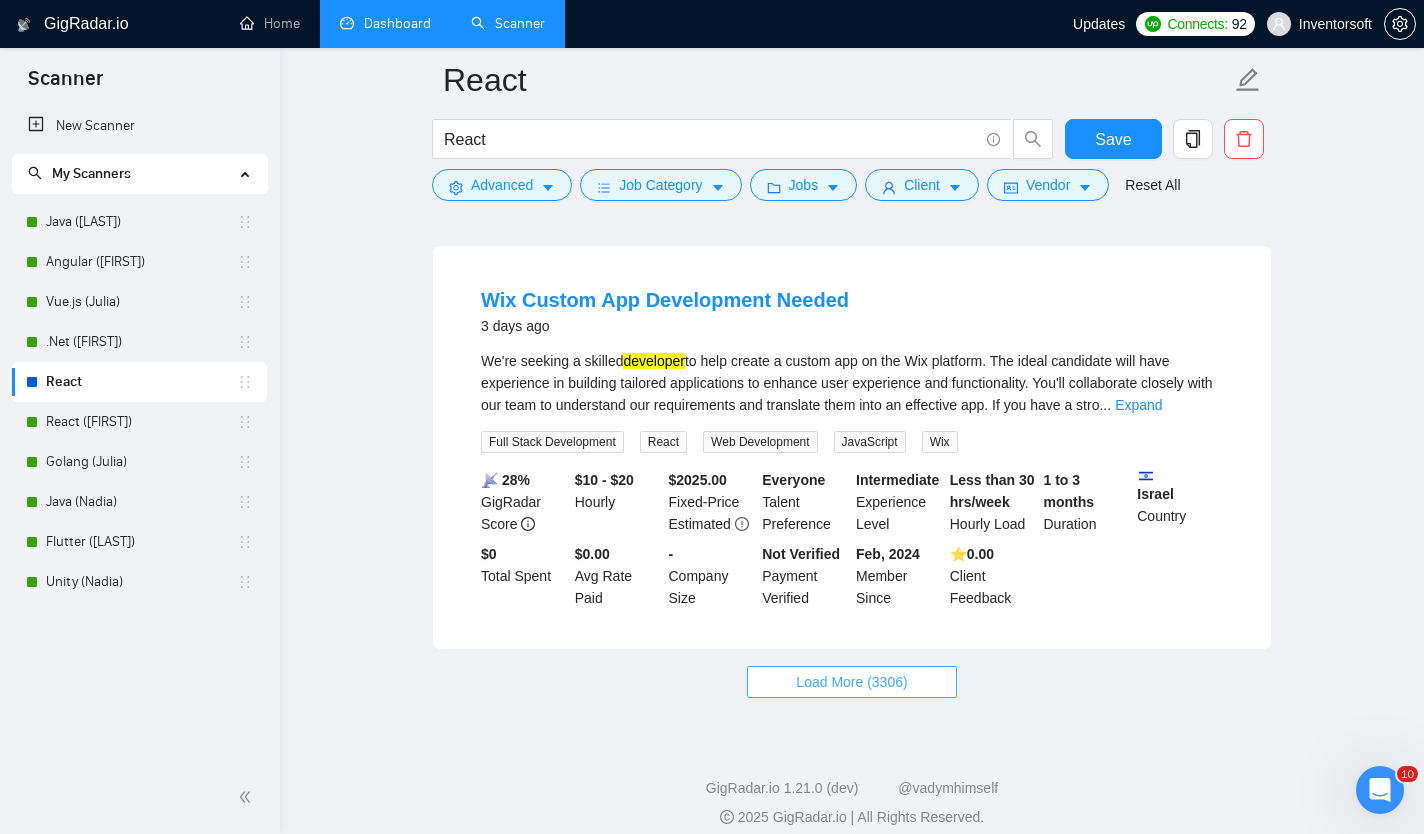 click on "Load More (3306)" at bounding box center [851, 682] 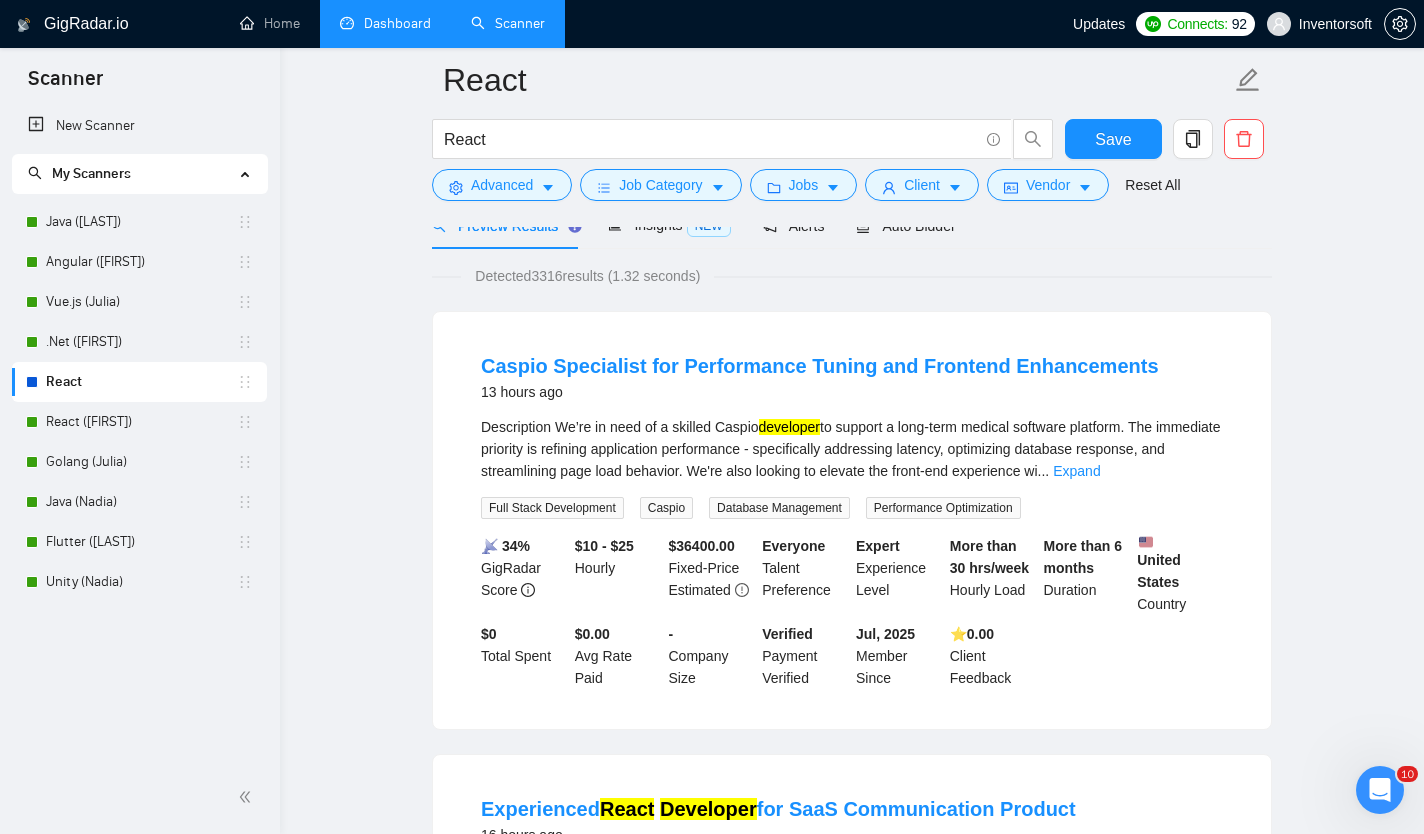 scroll, scrollTop: 0, scrollLeft: 0, axis: both 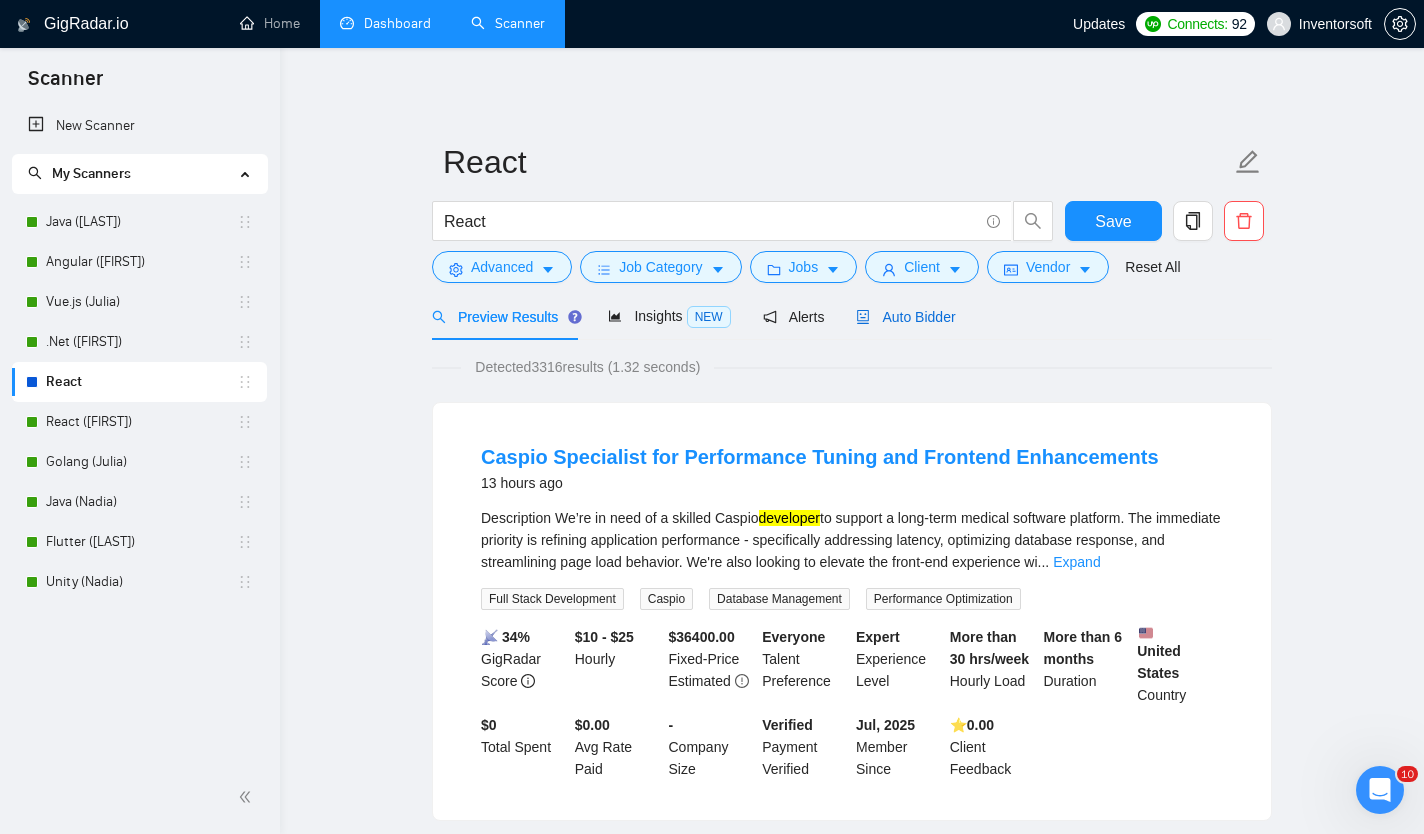 click on "Auto Bidder" at bounding box center [905, 317] 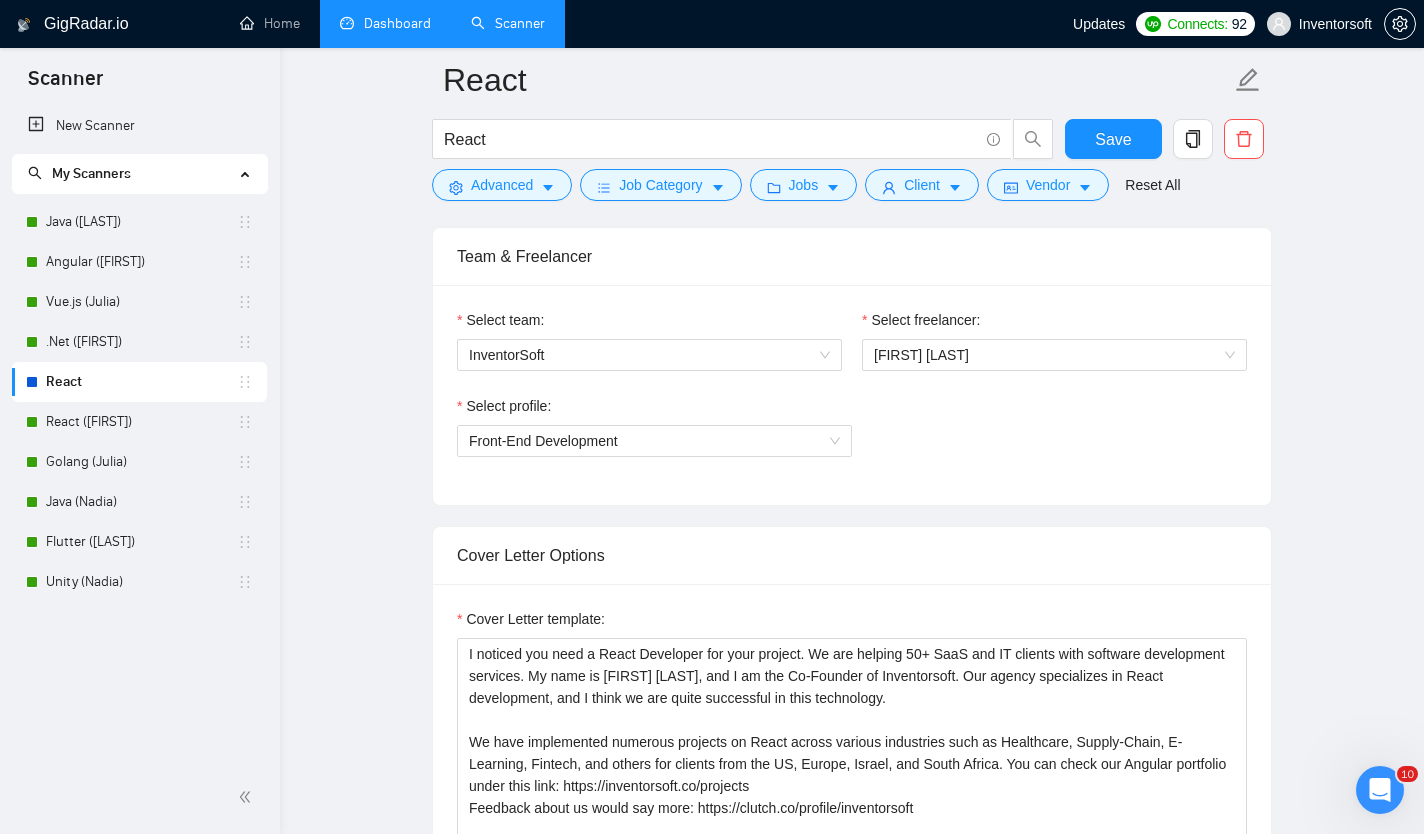 scroll, scrollTop: 1005, scrollLeft: 0, axis: vertical 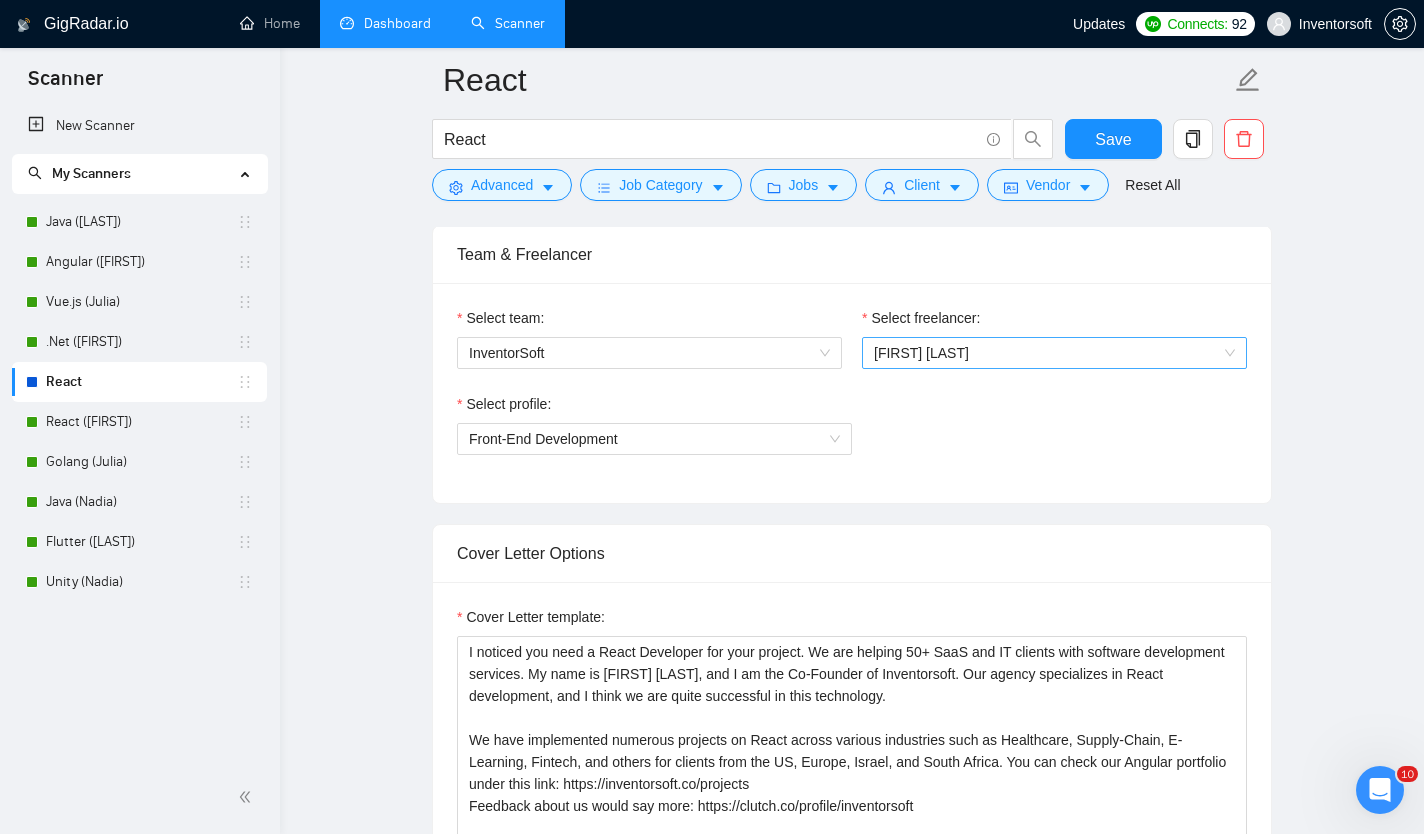 click on "[FIRST] [LAST]" at bounding box center (1054, 353) 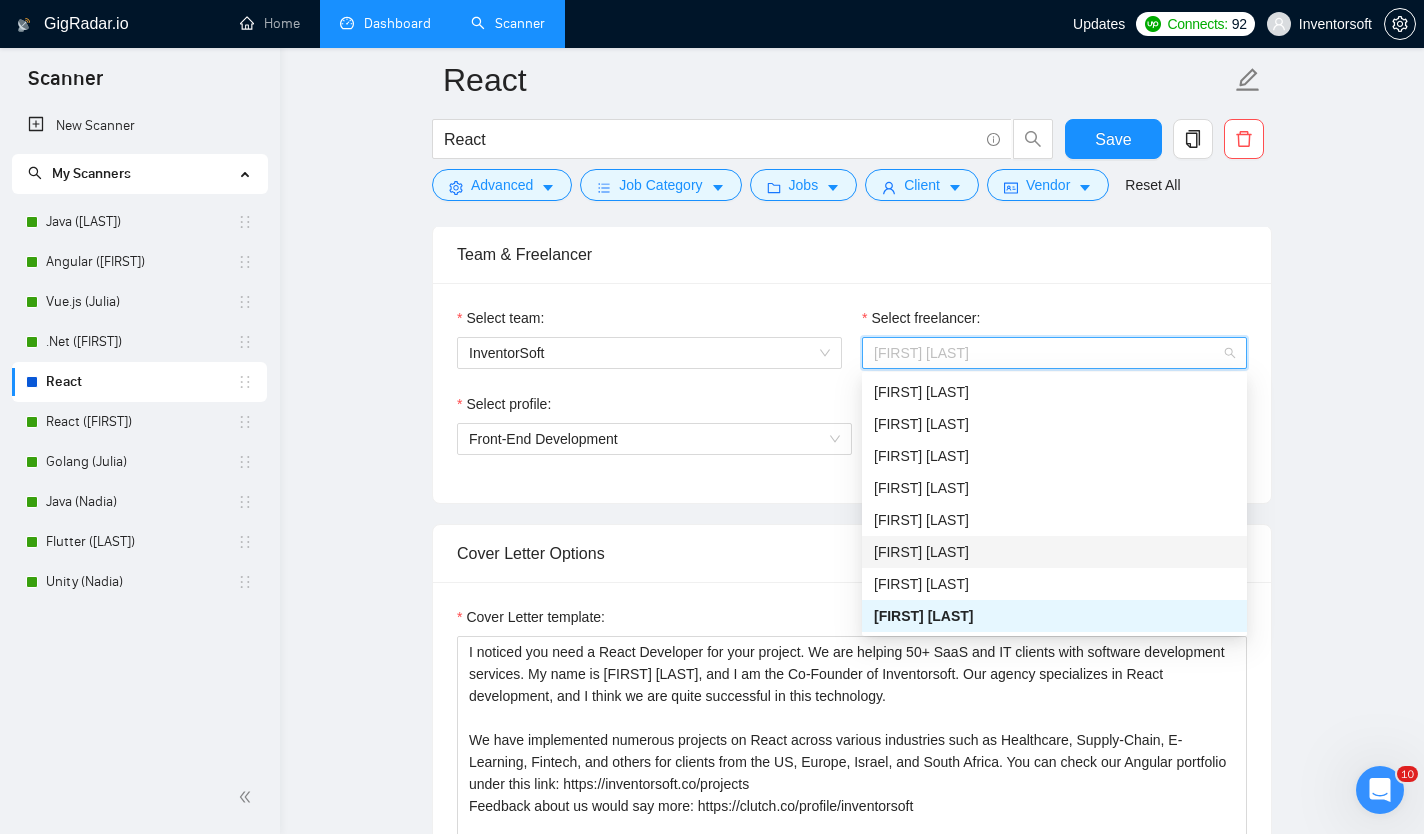scroll, scrollTop: 987, scrollLeft: 0, axis: vertical 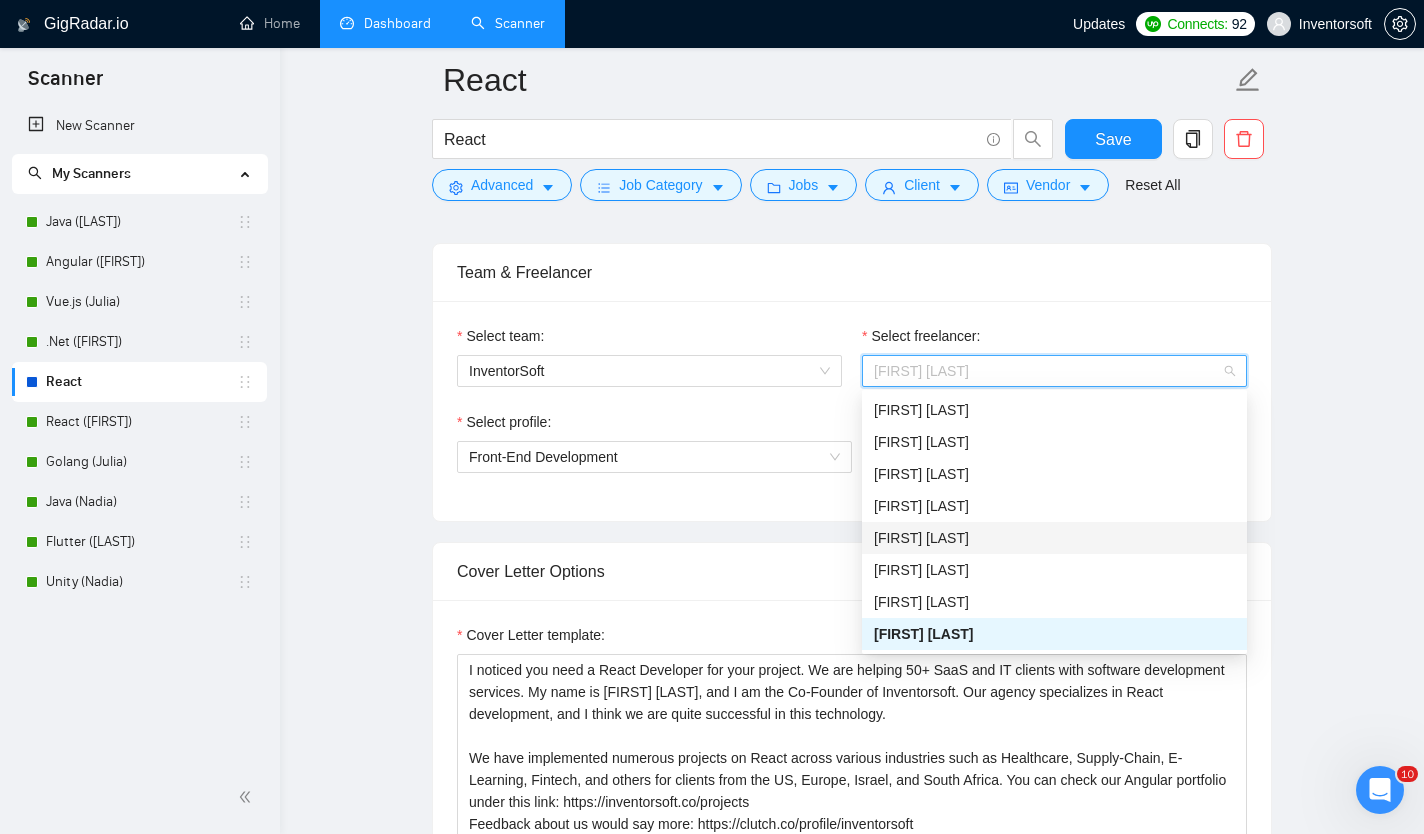 click on "[FIRST] [LAST]" at bounding box center (1054, 538) 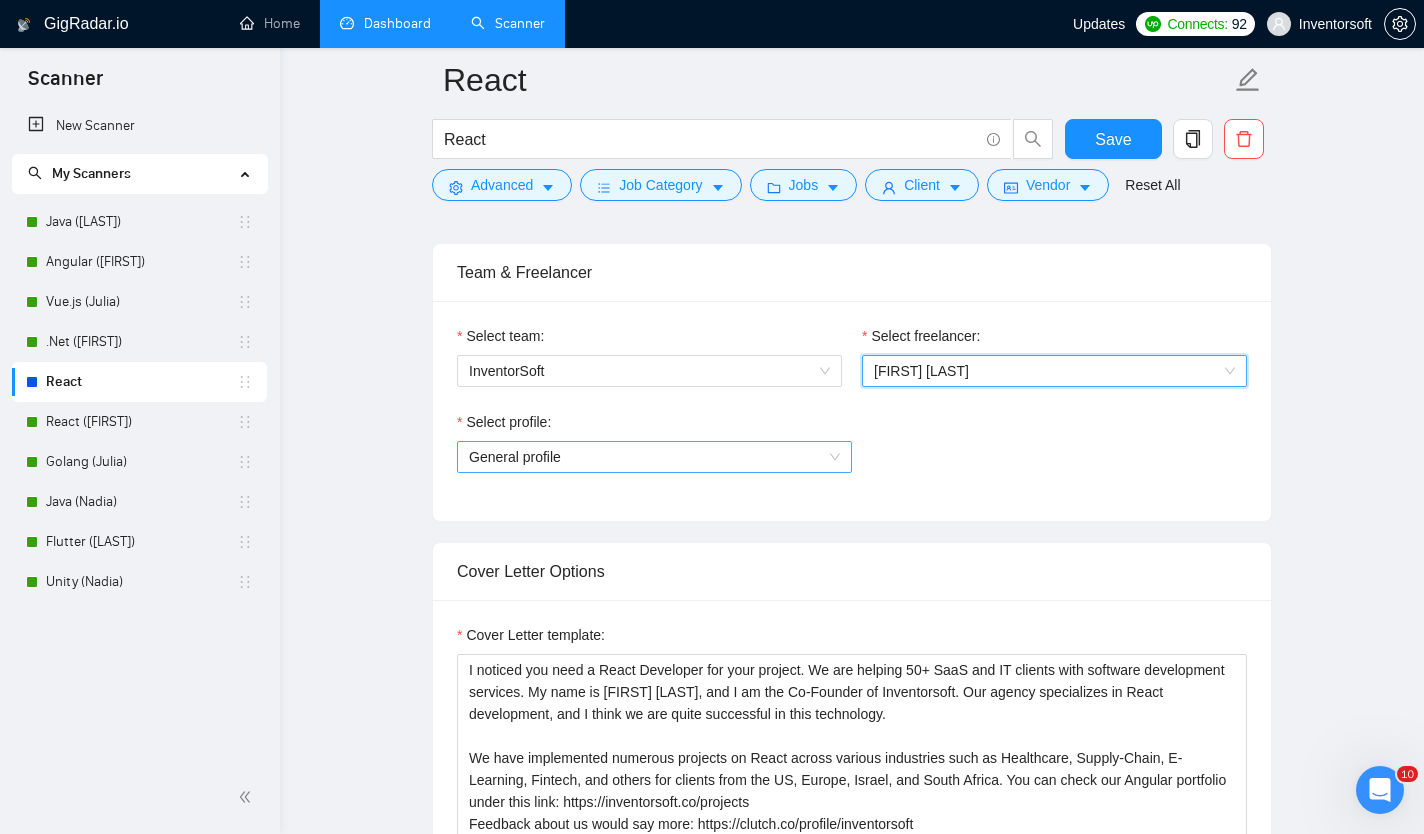 click on "General profile" at bounding box center [654, 457] 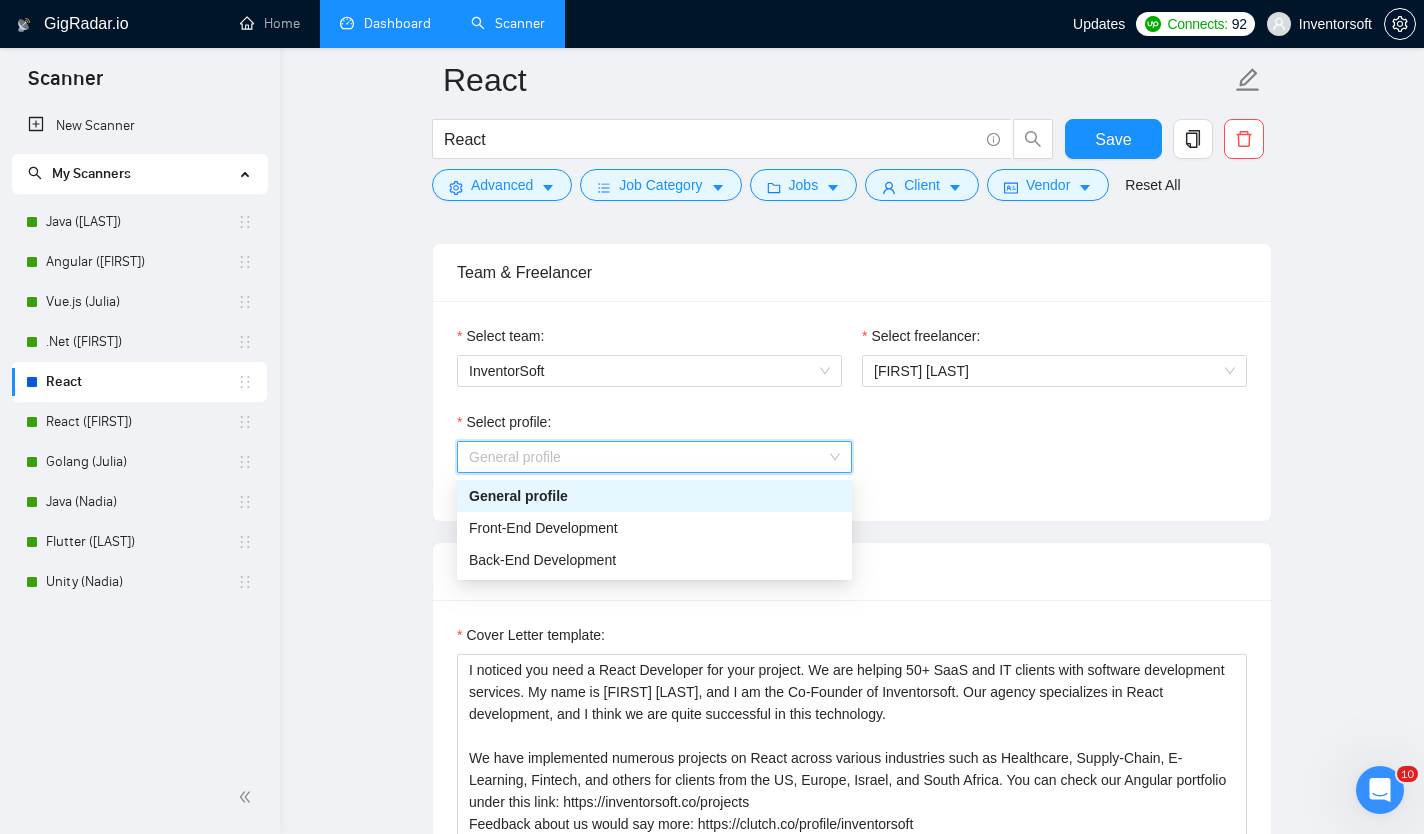 click on "General profile" at bounding box center [654, 496] 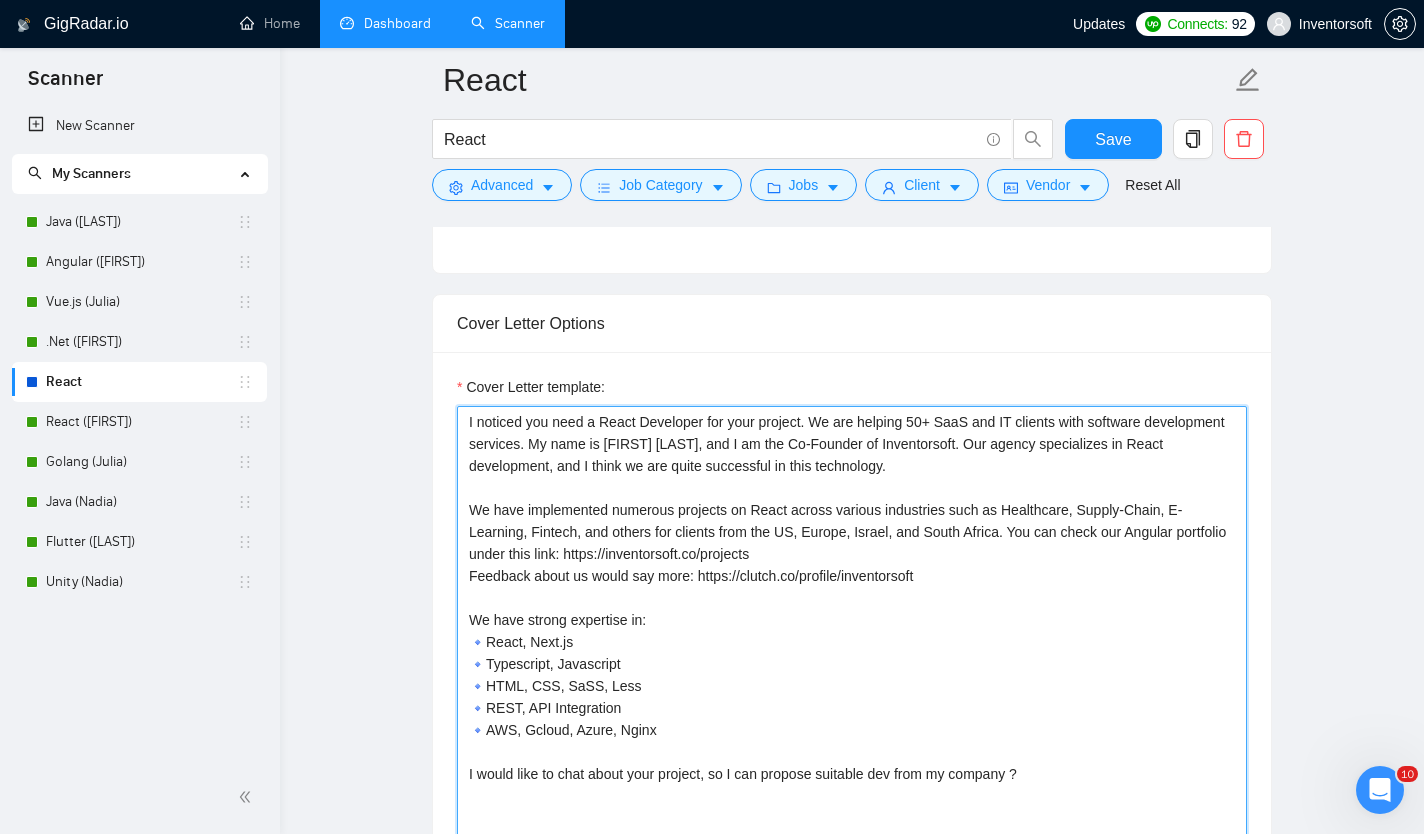 click on "I noticed you need a React Developer for your project. We are helping 50+ SaaS and IT clients with software development services. My name is [FIRST] [LAST], and I am the Co-Founder of Inventorsoft. Our agency specializes in React development, and I think we are quite successful in this technology.
We have implemented numerous projects on React across various industries such as Healthcare, Supply-Chain, E-Learning, Fintech, and others for clients from the US, Europe, Israel, and South Africa. You can check our Angular portfolio under this link: https://inventorsoft.co/projects
Feedback about us would say more: https://clutch.co/profile/inventorsoft
We have strong expertise in:
🔹React, Next.js
🔹Typescript, Javascript
🔹HTML, CSS, SaSS, Less
🔹REST, API Integration
🔹AWS, Gcloud, Azure, Nginx
I would like to chat about your project, so I can propose suitable dev from my company ?" at bounding box center [852, 631] 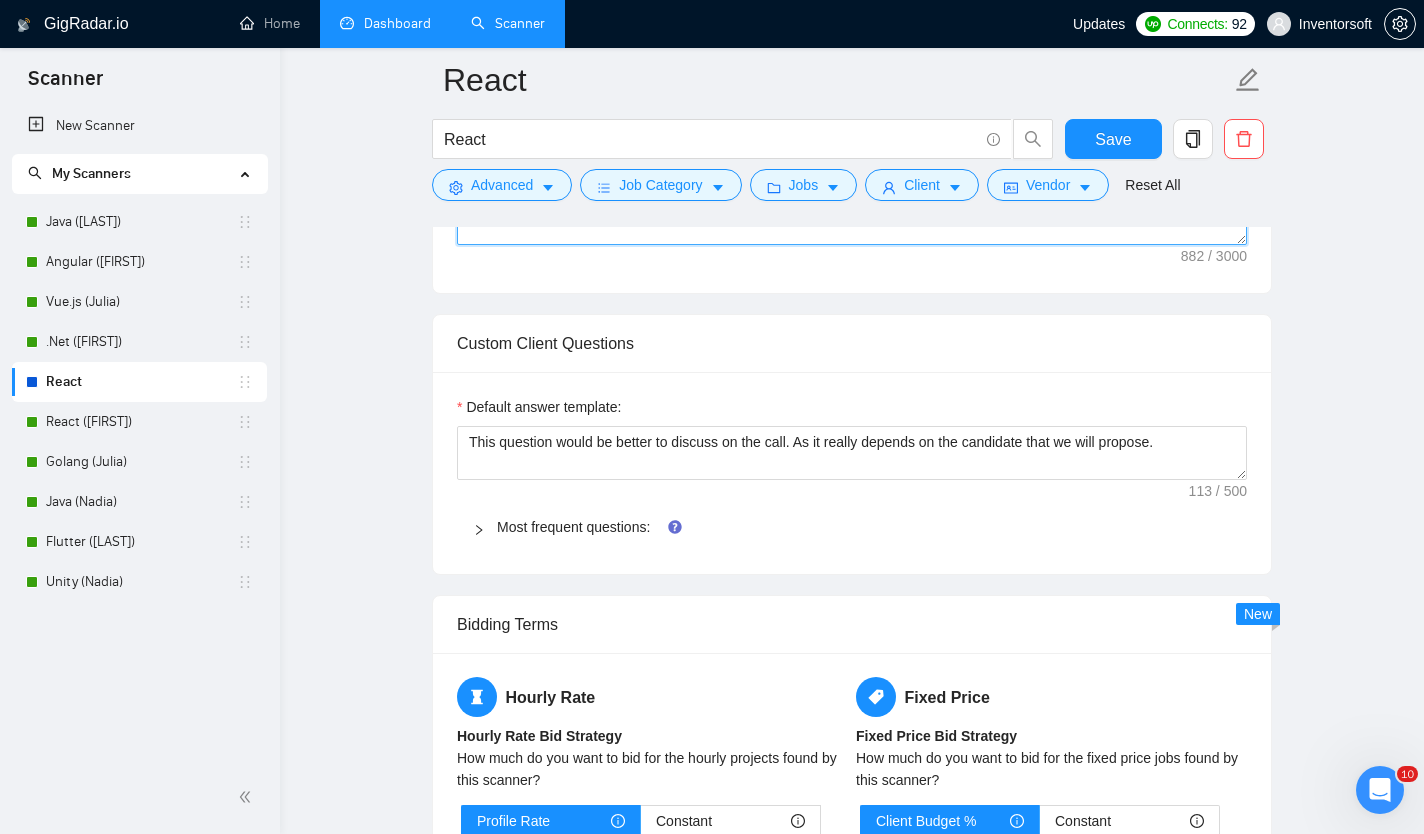 scroll, scrollTop: 1847, scrollLeft: 0, axis: vertical 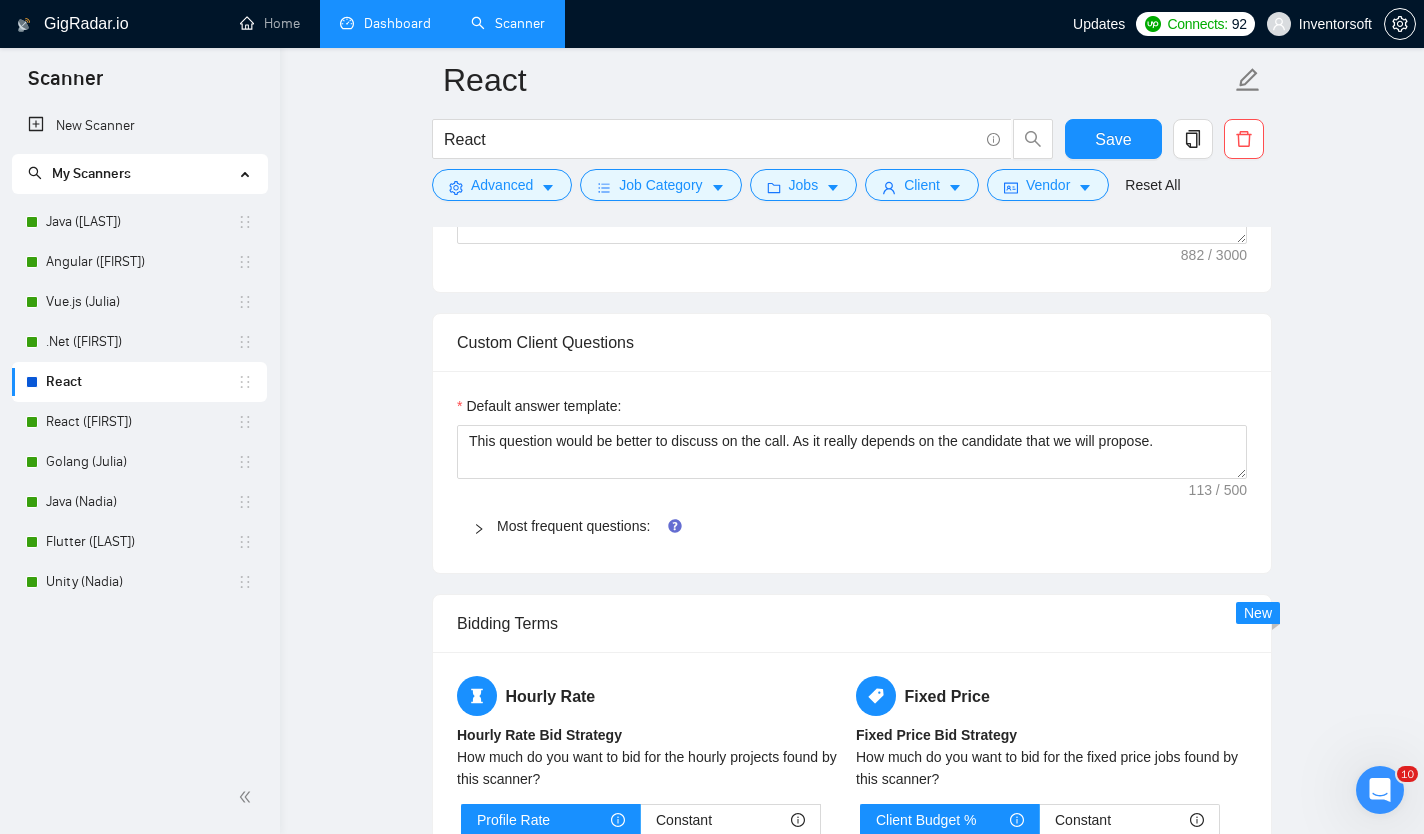 click on "Most frequent questions:" at bounding box center [852, 526] 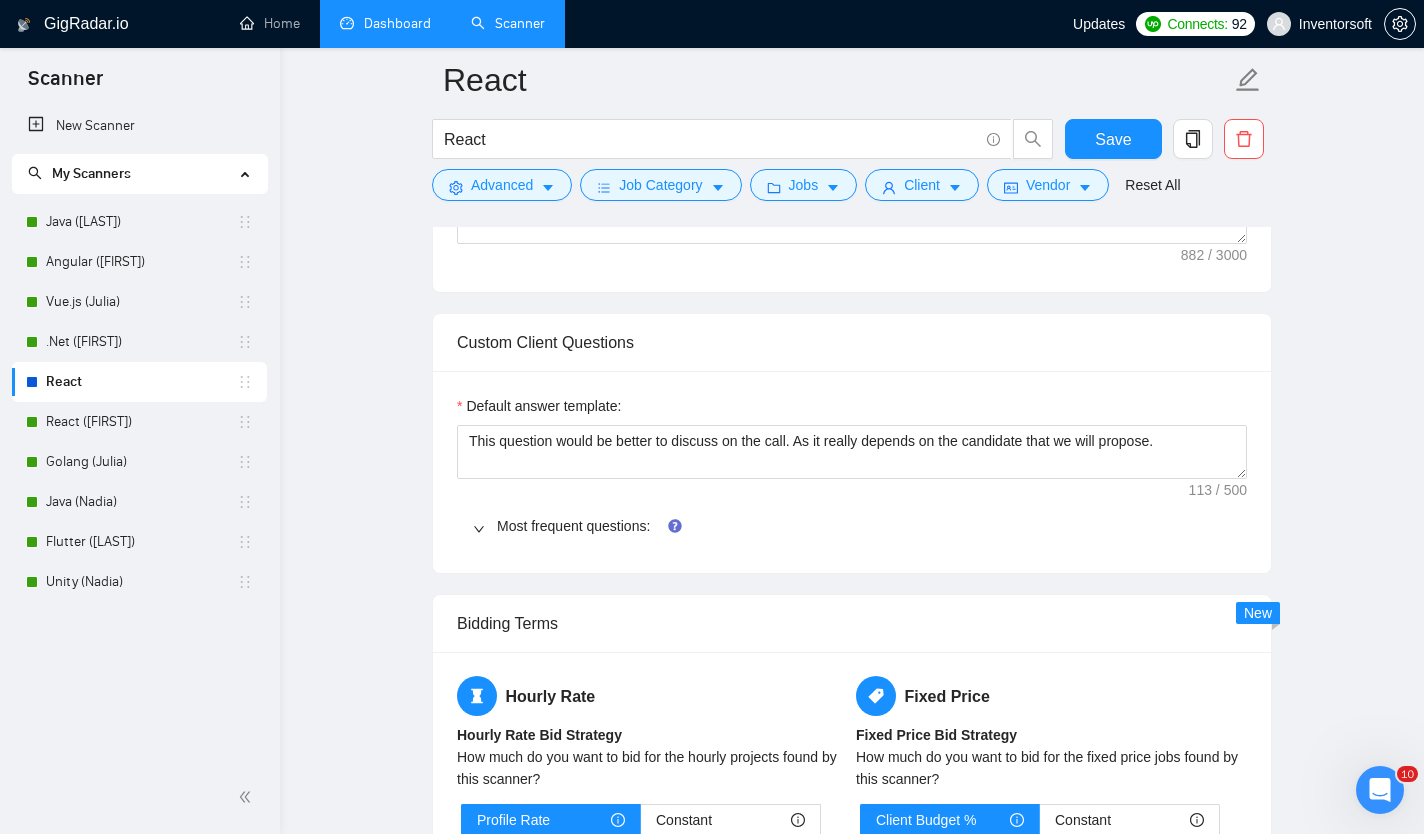type 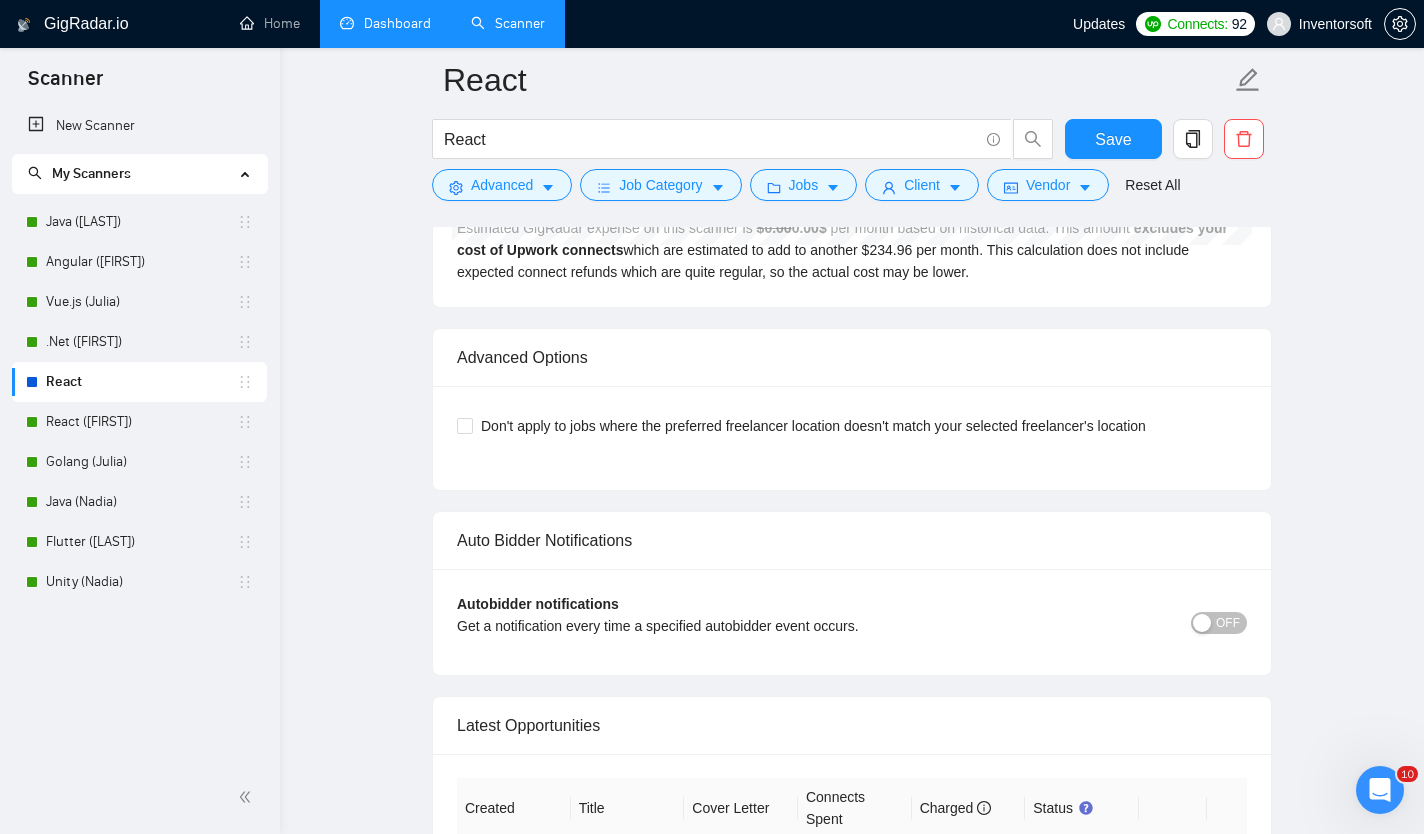 scroll, scrollTop: 4850, scrollLeft: 0, axis: vertical 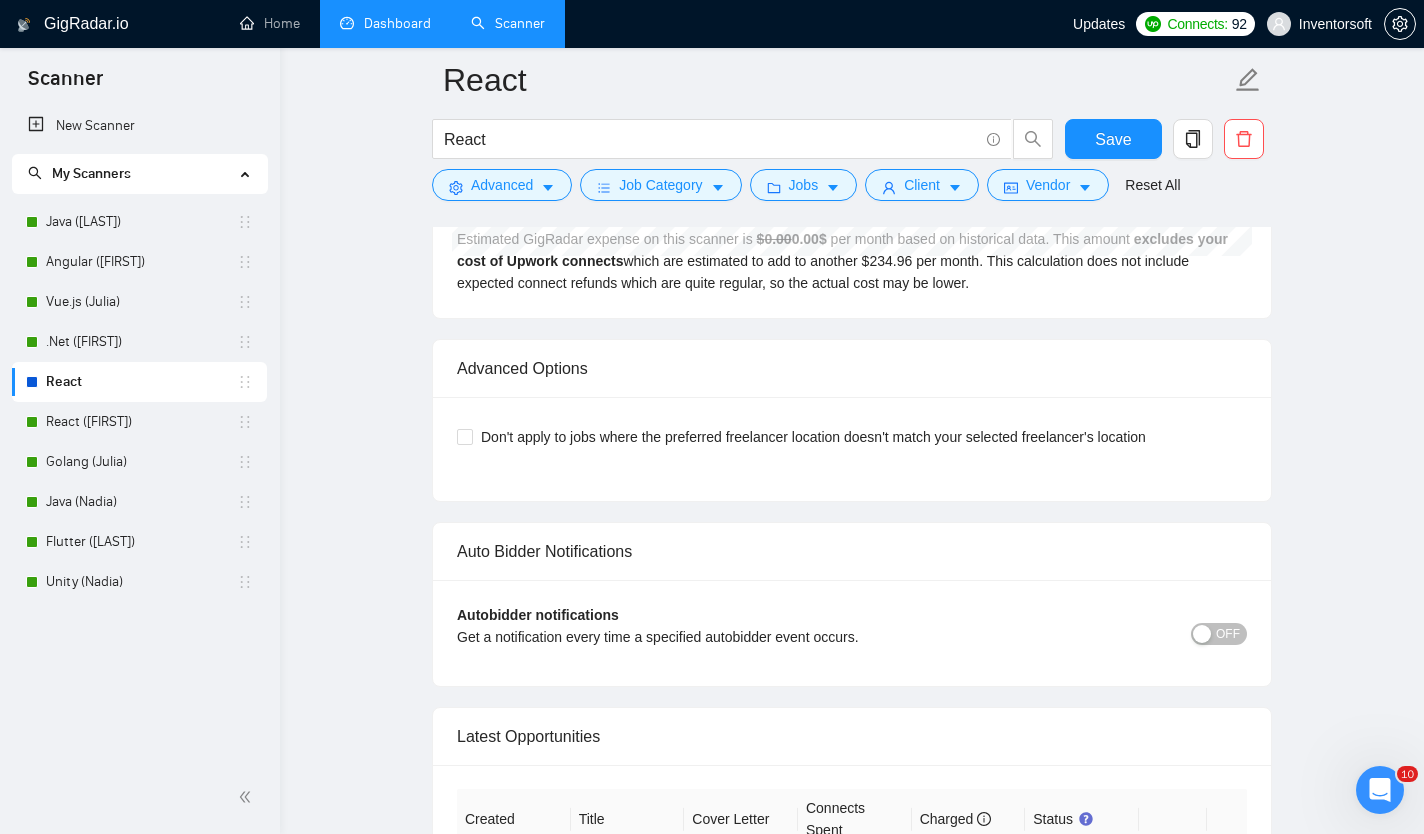 click on "OFF" at bounding box center [1228, 634] 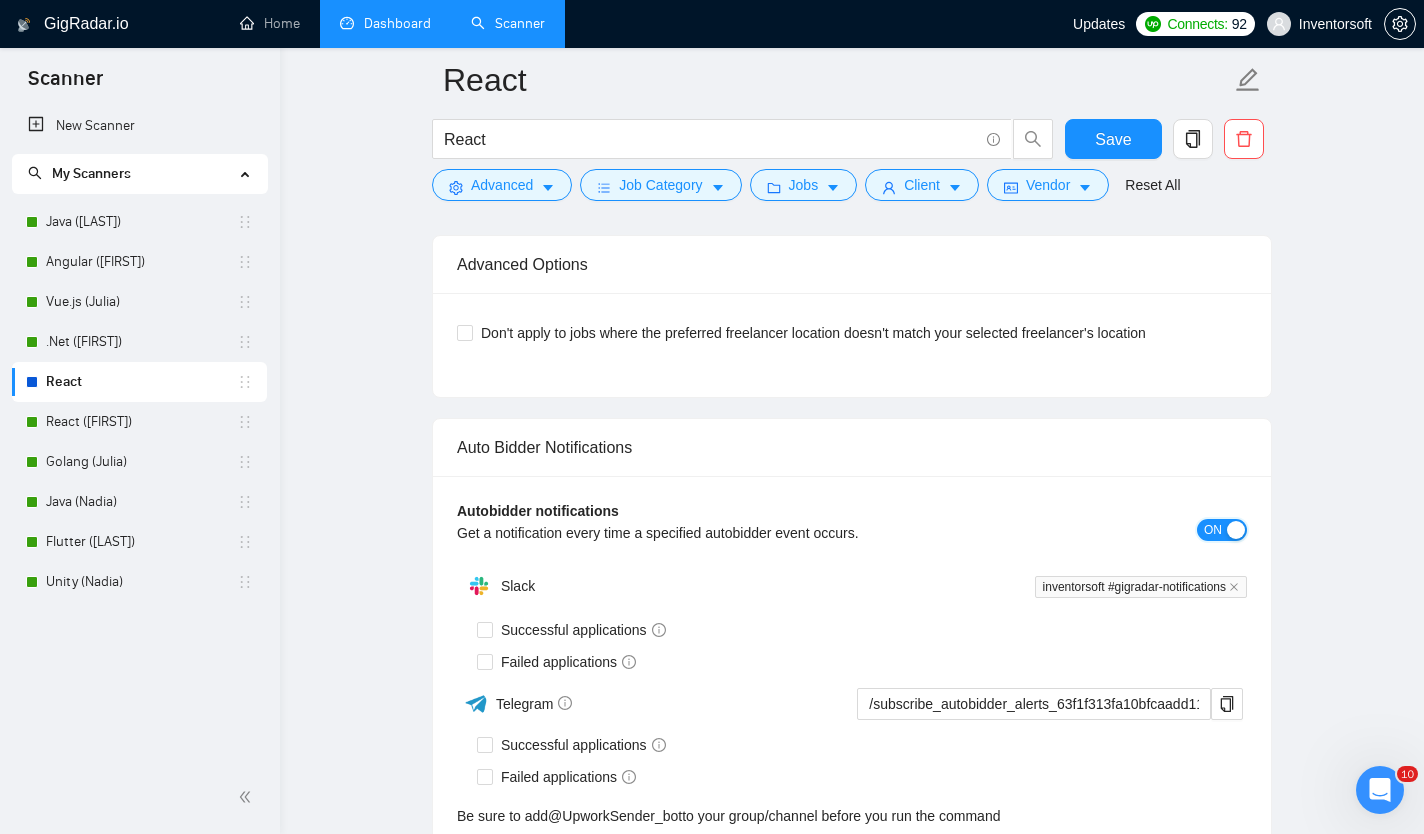 scroll, scrollTop: 4962, scrollLeft: 0, axis: vertical 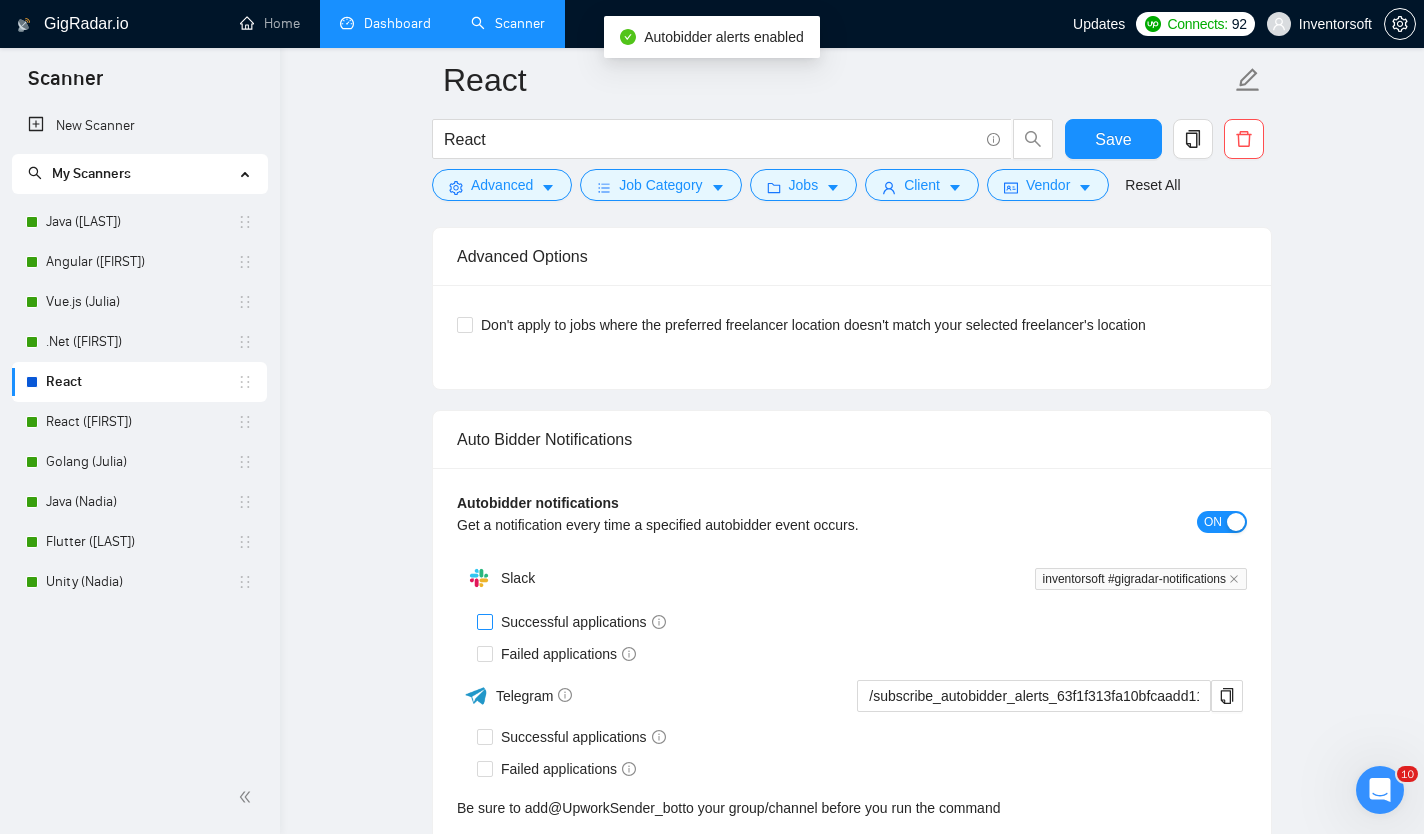 click on "Successful applications" at bounding box center (484, 621) 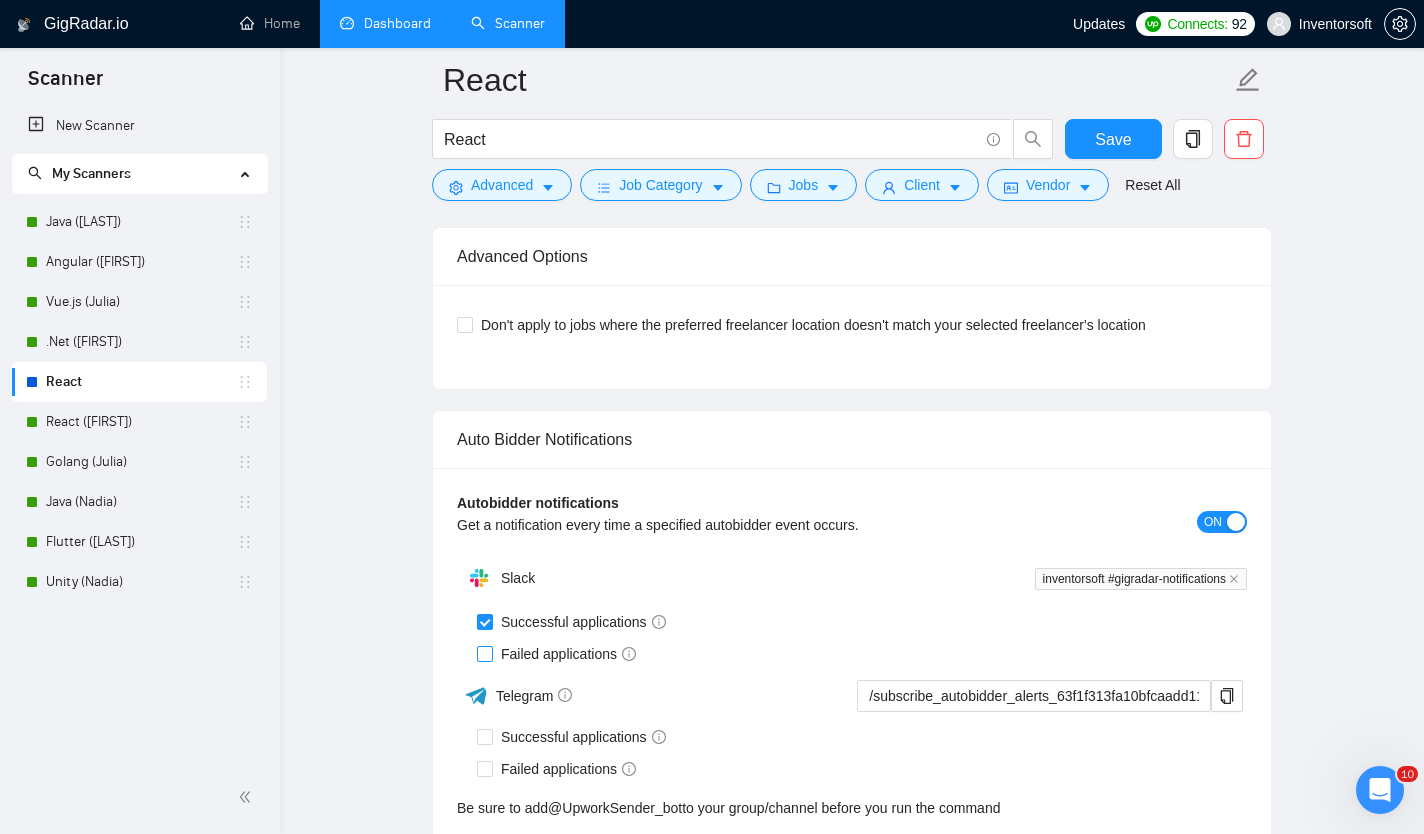 click on "Failed applications" at bounding box center (484, 653) 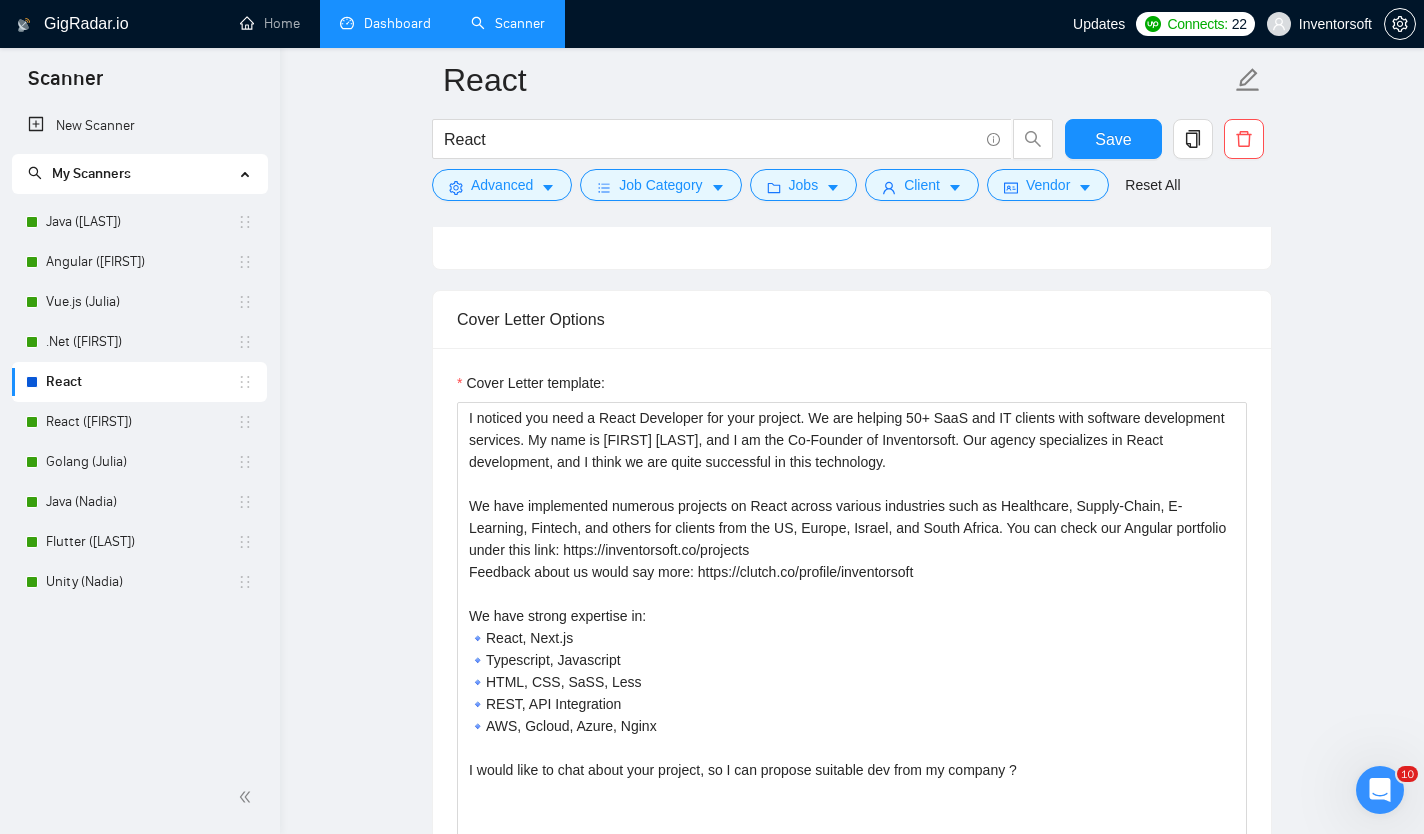 scroll, scrollTop: 1246, scrollLeft: 0, axis: vertical 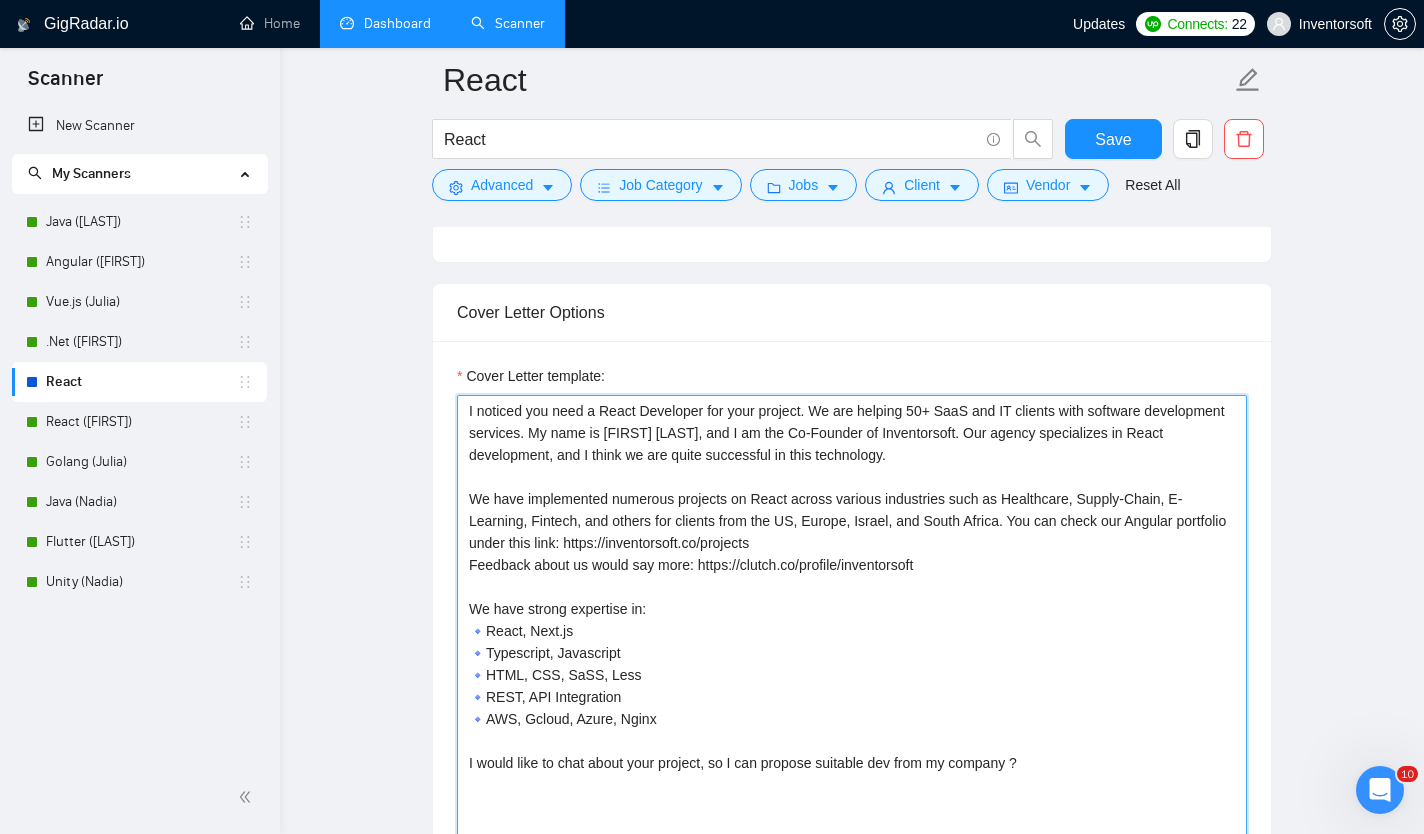 click on "I noticed you need a React Developer for your project. We are helping 50+ SaaS and IT clients with software development services. My name is [FIRST] [LAST], and I am the Co-Founder of Inventorsoft. Our agency specializes in React development, and I think we are quite successful in this technology.
We have implemented numerous projects on React across various industries such as Healthcare, Supply-Chain, E-Learning, Fintech, and others for clients from the US, Europe, Israel, and South Africa. You can check our Angular portfolio under this link: https://inventorsoft.co/projects
Feedback about us would say more: https://clutch.co/profile/inventorsoft
We have strong expertise in:
🔹React, Next.js
🔹Typescript, Javascript
🔹HTML, CSS, SaSS, Less
🔹REST, API Integration
🔹AWS, Gcloud, Azure, Nginx
I would like to chat about your project, so I can propose suitable dev from my company ?" at bounding box center [852, 620] 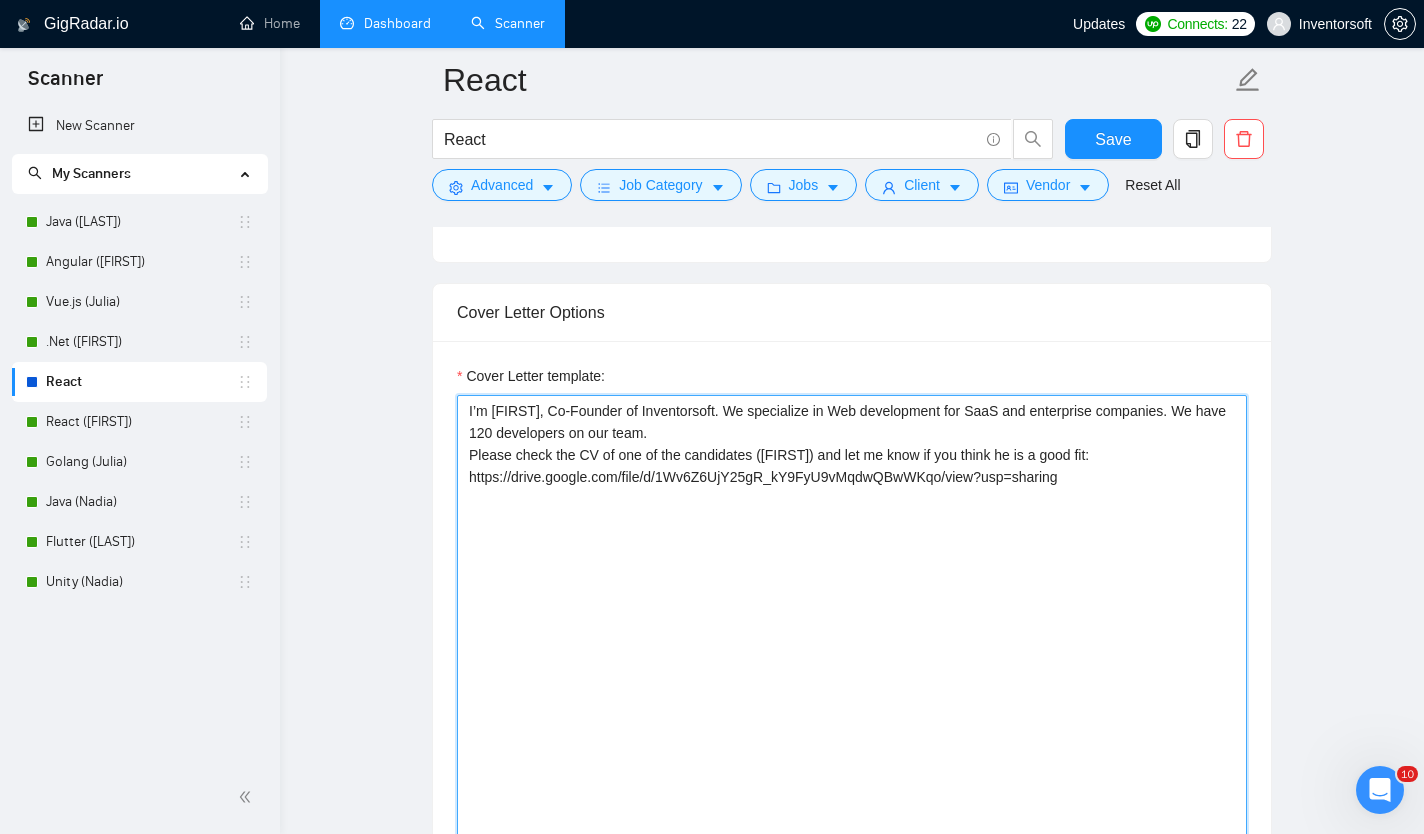click on "I’m [FIRST], Co-Founder of Inventorsoft. We specialize in Web development for SaaS and enterprise companies. We have 120 developers on our team.
Please check the CV of one of the candidates ([FIRST]) and let me know if you think he is a good fit:
https://drive.google.com/file/d/1Wv6Z6UjY25gR_kY9FyU9vMqdwQBwWKqo/view?usp=sharing" at bounding box center (852, 620) 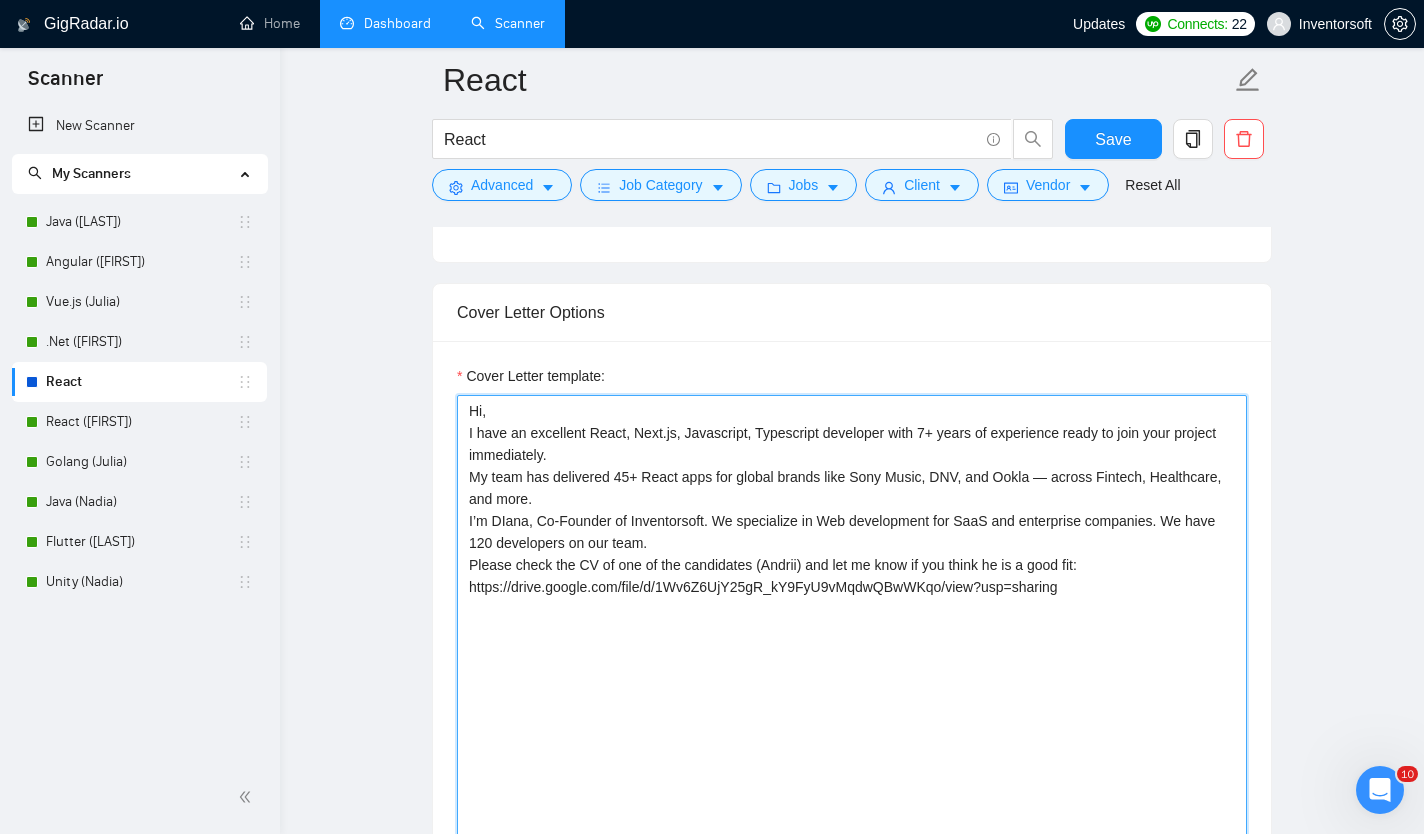 click on "Hi,
I have an excellent React, Next.js, Javascript, Typescript developer with 7+ years of experience ready to join your project immediately.
My team has delivered 45+ React apps for global brands like Sony Music, DNV, and Ookla — across Fintech, Healthcare, and more.
I’m DIana, Co-Founder of Inventorsoft. We specialize in Web development for SaaS and enterprise companies. We have 120 developers on our team.
Please check the CV of one of the candidates (Andrii) and let me know if you think he is a good fit:
https://drive.google.com/file/d/1Wv6Z6UjY25gR_kY9FyU9vMqdwQBwWKqo/view?usp=sharing" at bounding box center [852, 620] 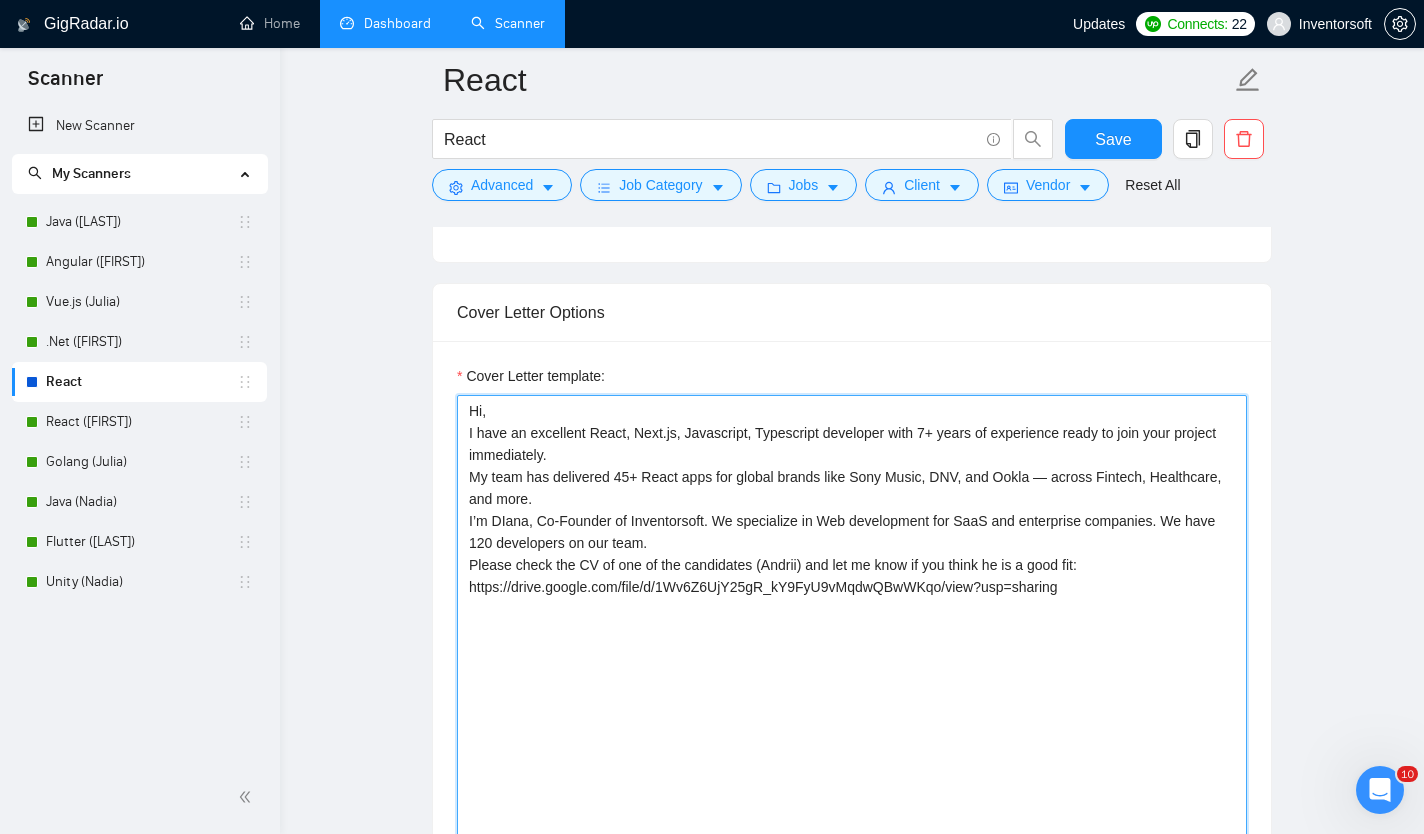 drag, startPoint x: 539, startPoint y: 520, endPoint x: 636, endPoint y: 521, distance: 97.00516 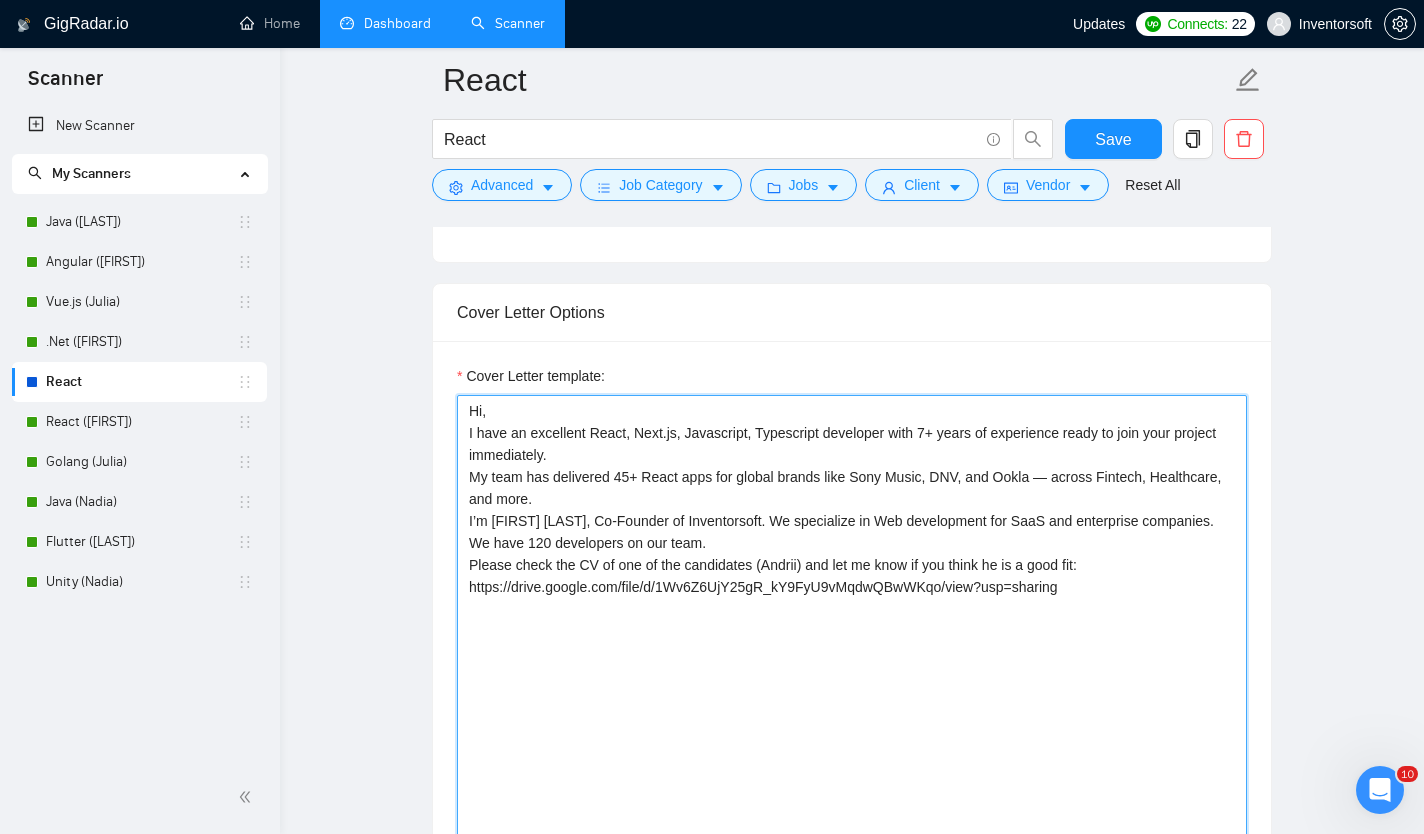 drag, startPoint x: 537, startPoint y: 518, endPoint x: 632, endPoint y: 519, distance: 95.005264 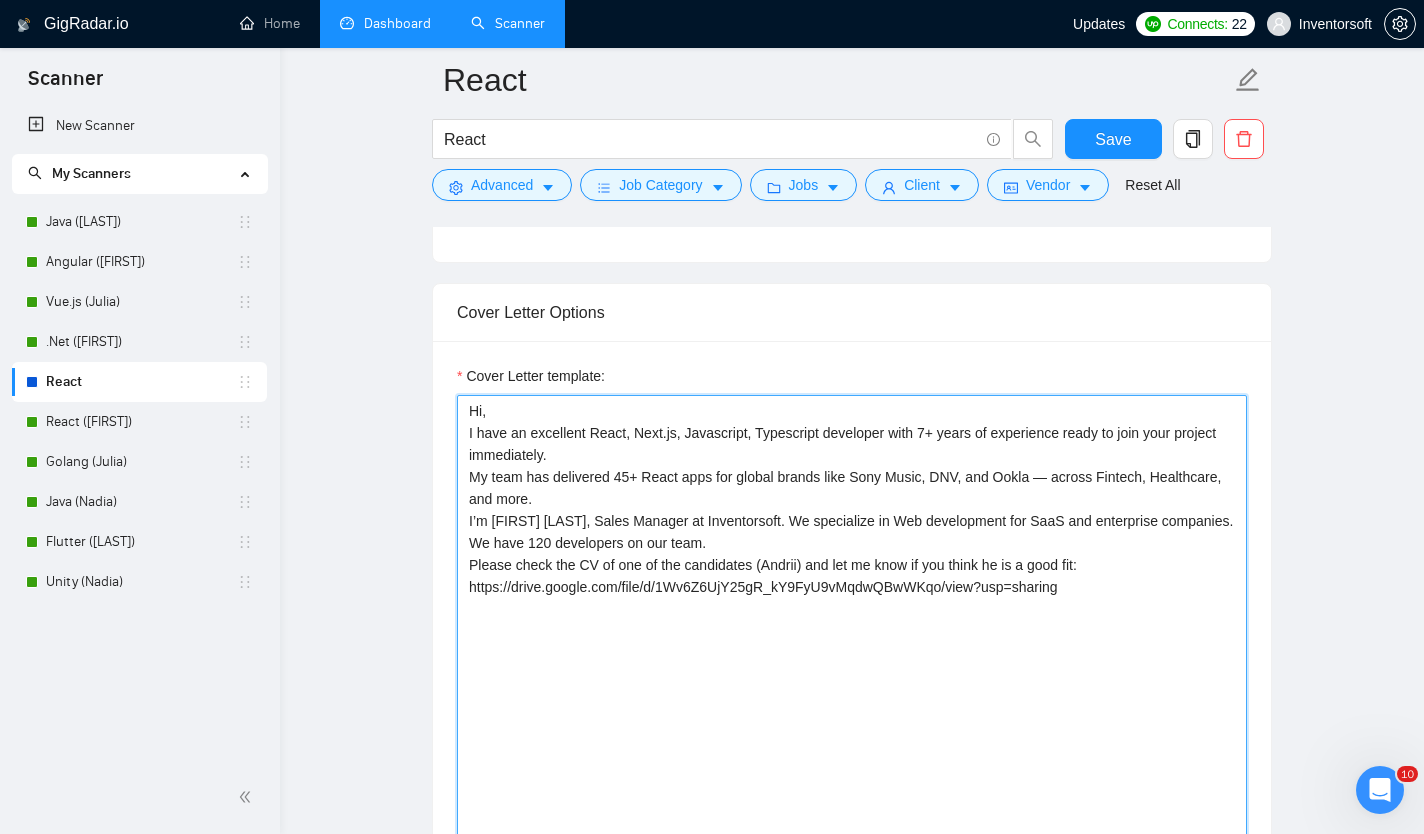 click on "Hi,
I have an excellent React, Next.js, Javascript, Typescript developer with 7+ years of experience ready to join your project immediately.
My team has delivered 45+ React apps for global brands like Sony Music, DNV, and Ookla — across Fintech, Healthcare, and more.
I’m [FIRST] [LAST], Sales Manager at Inventorsoft. We specialize in Web development for SaaS and enterprise companies. We have 120 developers on our team.
Please check the CV of one of the candidates (Andrii) and let me know if you think he is a good fit:
https://drive.google.com/file/d/1Wv6Z6UjY25gR_kY9FyU9vMqdwQBwWKqo/view?usp=sharing" at bounding box center (852, 620) 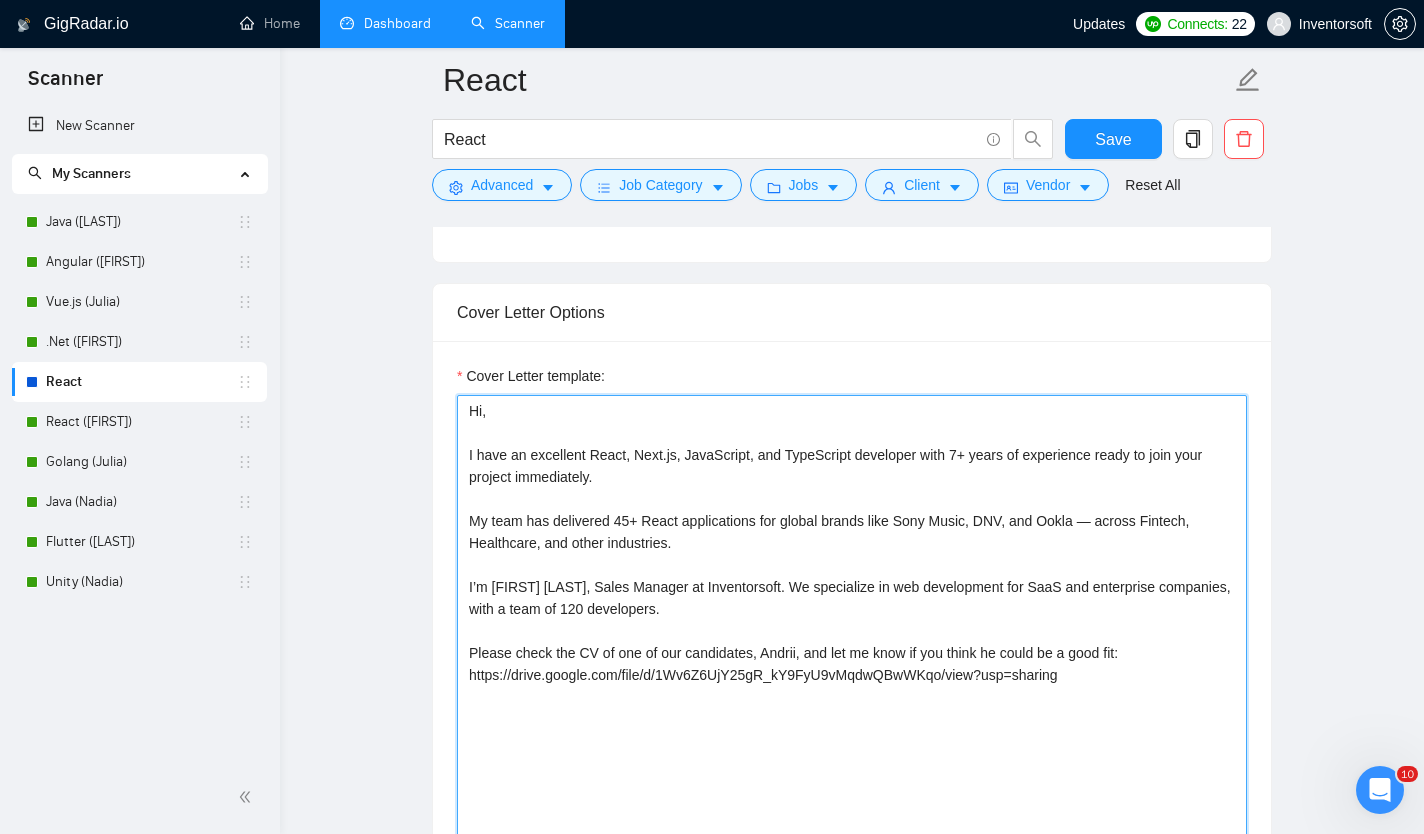 click on "Hi,
I have an excellent React, Next.js, JavaScript, and TypeScript developer with 7+ years of experience ready to join your project immediately.
My team has delivered 45+ React applications for global brands like Sony Music, DNV, and Ookla — across Fintech, Healthcare, and other industries.
I’m [FIRST] [LAST], Sales Manager at Inventorsoft. We specialize in web development for SaaS and enterprise companies, with a team of 120 developers.
Please check the CV of one of our candidates, Andrii, and let me know if you think he could be a good fit:
https://drive.google.com/file/d/1Wv6Z6UjY25gR_kY9FyU9vMqdwQBwWKqo/view?usp=sharing" at bounding box center [852, 620] 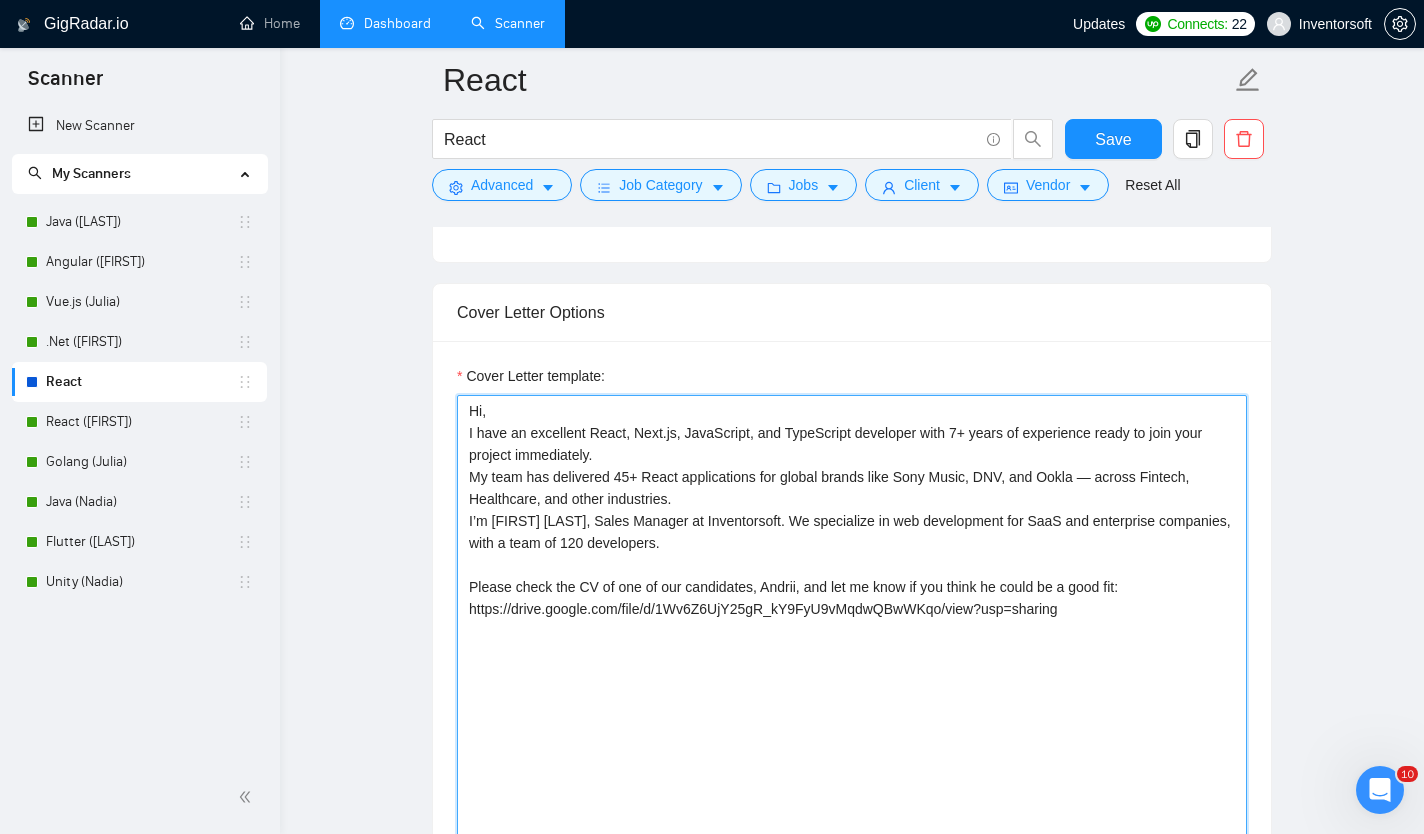 drag, startPoint x: 468, startPoint y: 432, endPoint x: 463, endPoint y: 401, distance: 31.400637 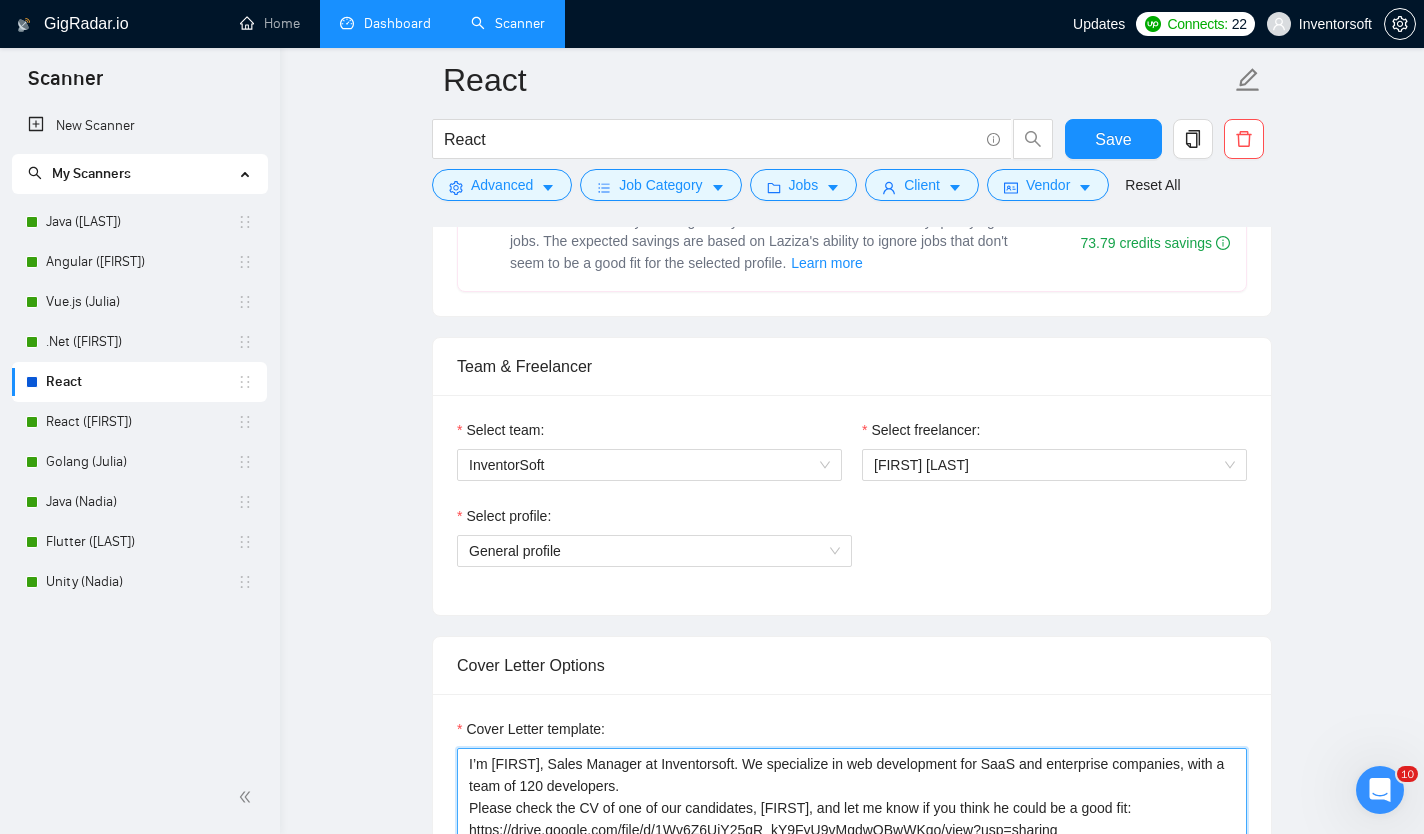 scroll, scrollTop: 545, scrollLeft: 0, axis: vertical 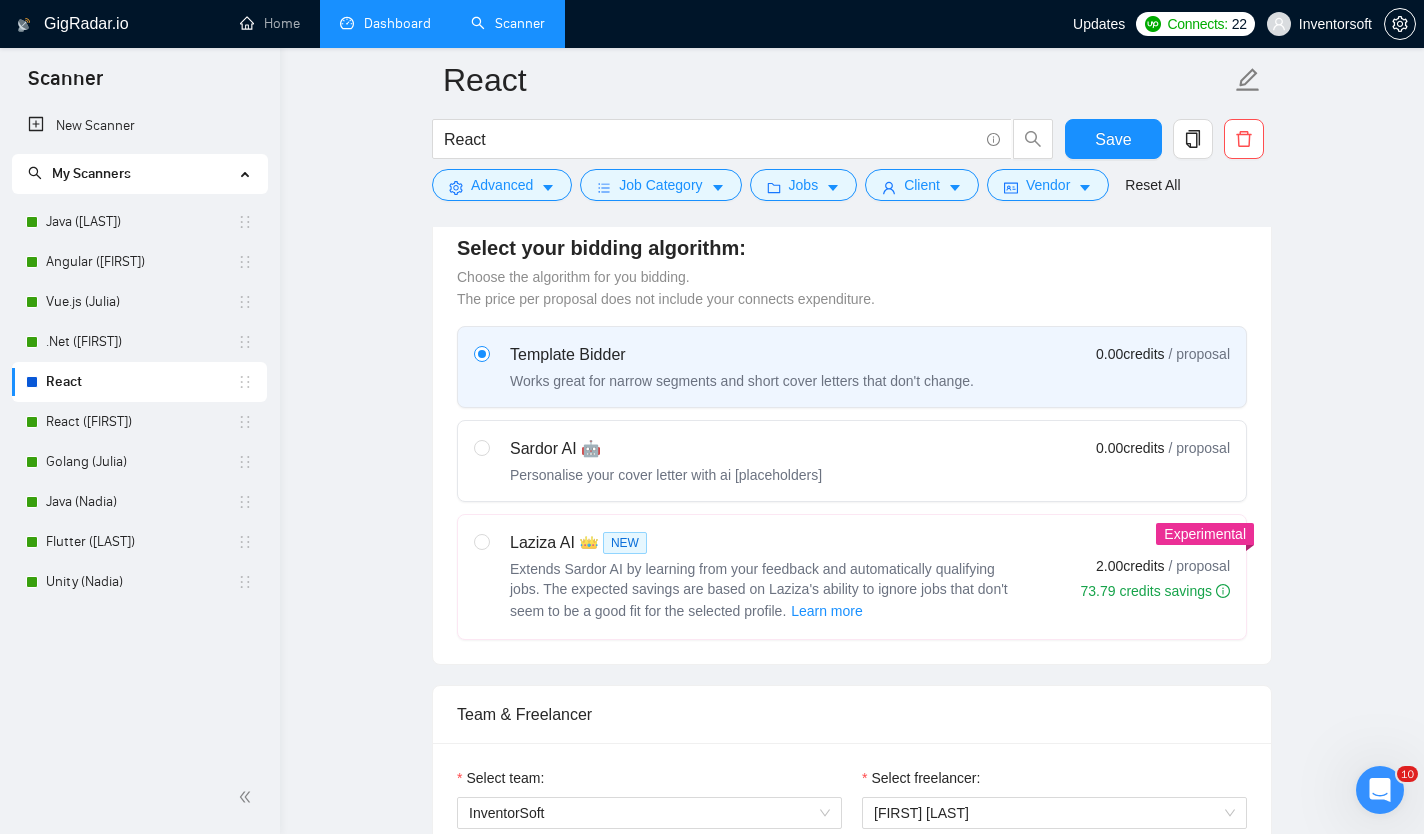 type on "I’m [FIRST], Sales Manager at Inventorsoft. We specialize in web development for SaaS and enterprise companies, with a team of 120 developers.
Please check the CV of one of our candidates, [FIRST], and let me know if you think he could be a good fit:
https://drive.google.com/file/d/1Wv6Z6UjY25gR_kY9FyU9vMqdwQBwWKqo/view?usp=sharing" 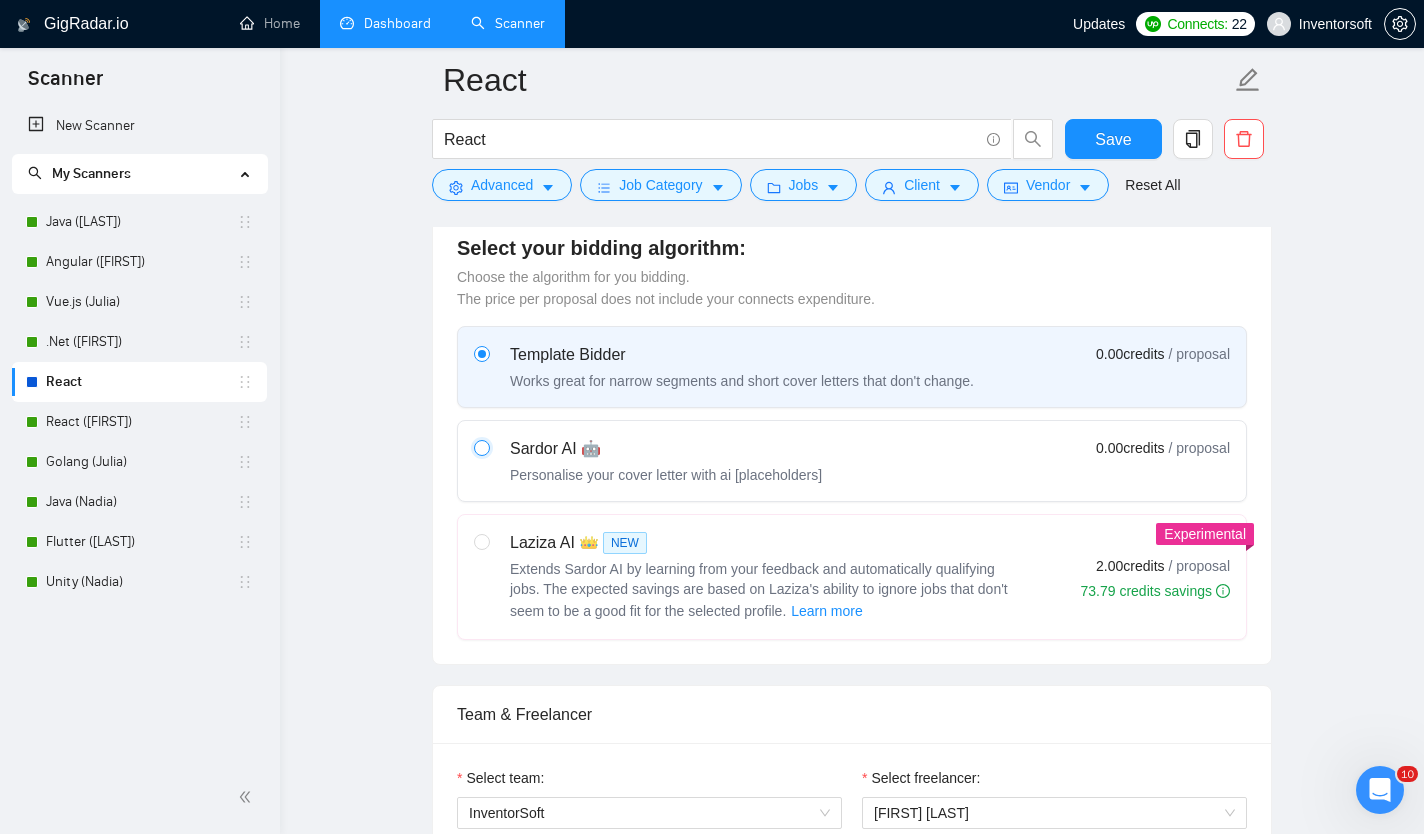 click at bounding box center [481, 447] 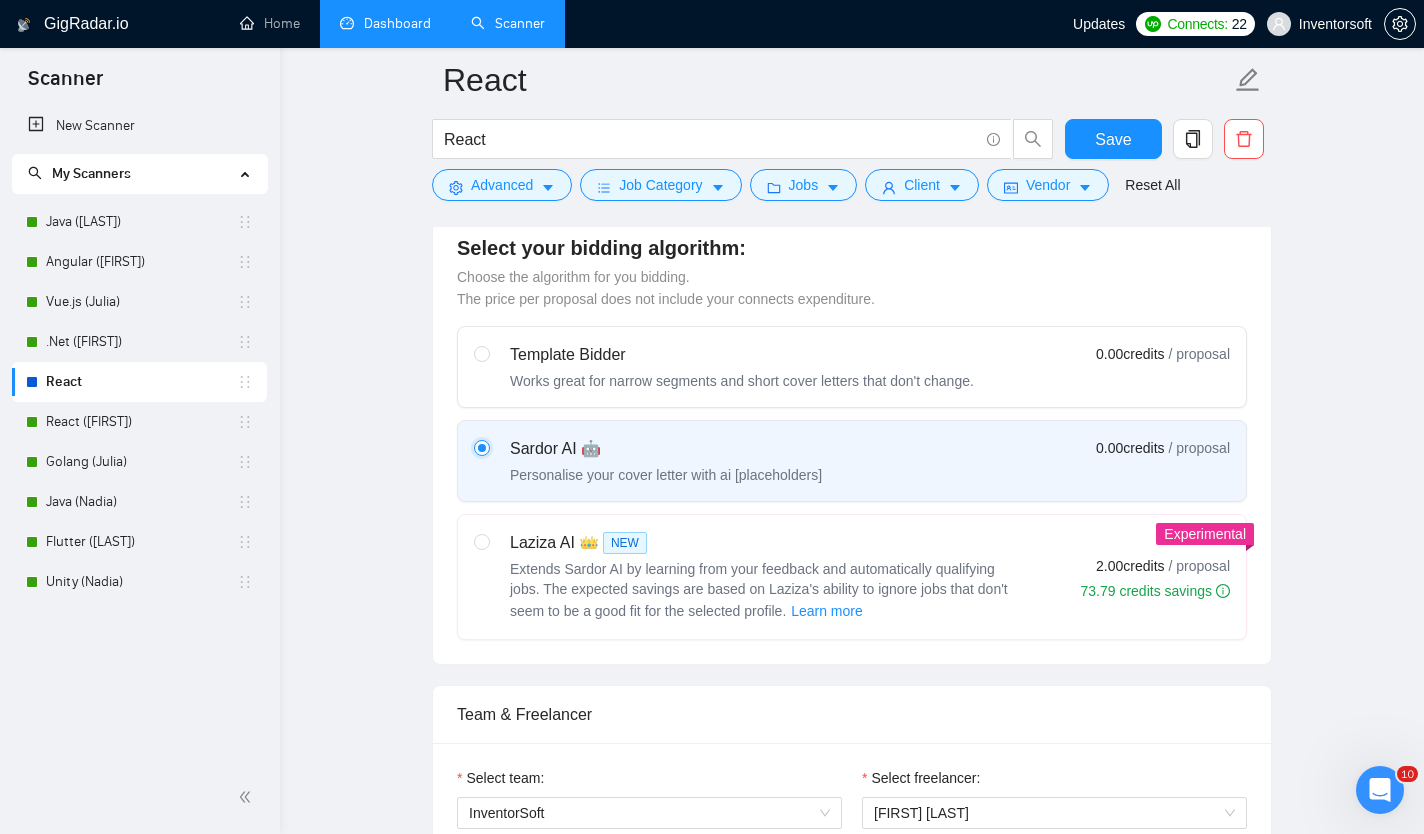 type 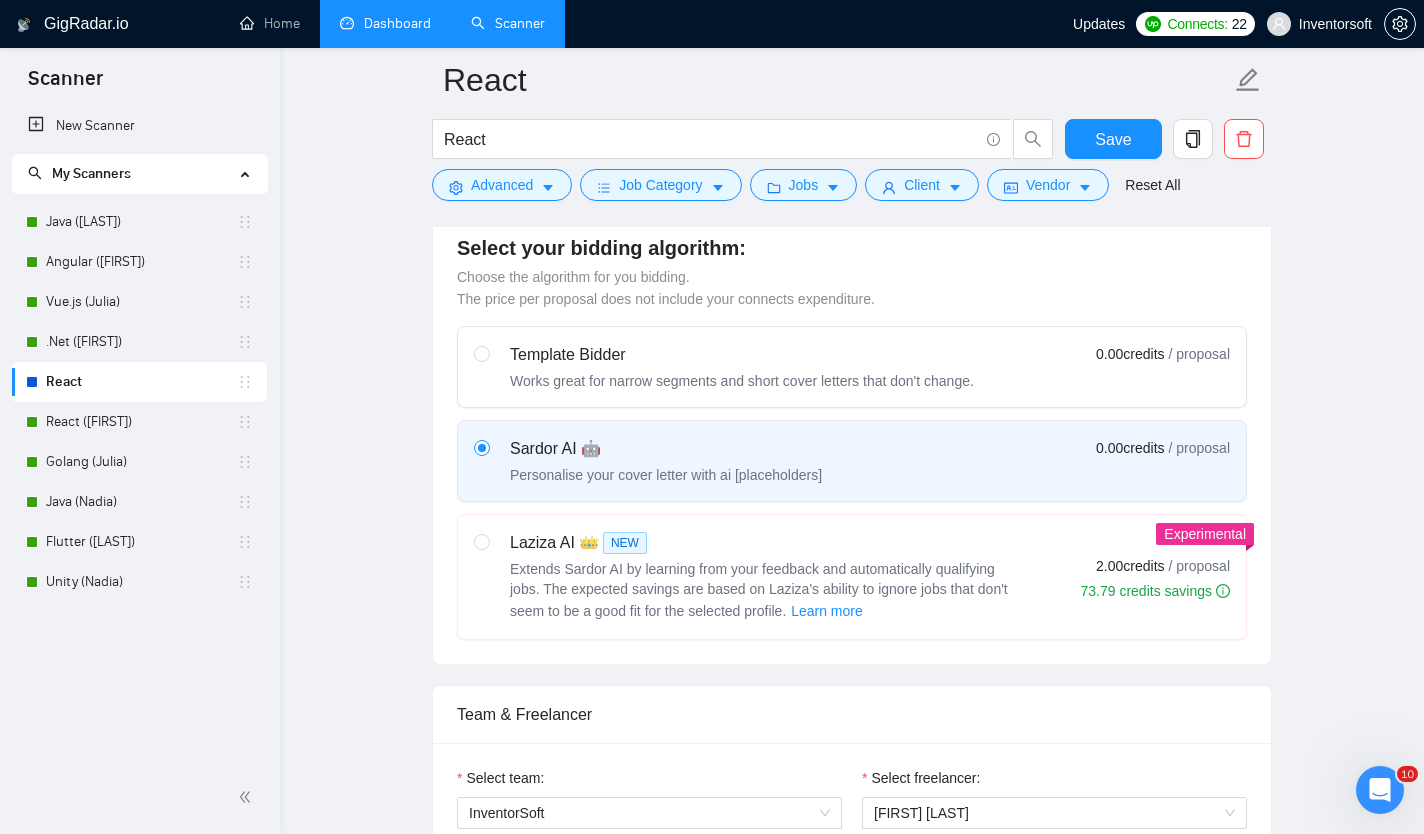 click on "Template Bidder Works great for narrow segments and short cover letters that don't change. 0.00  credits / proposal" at bounding box center [852, 367] 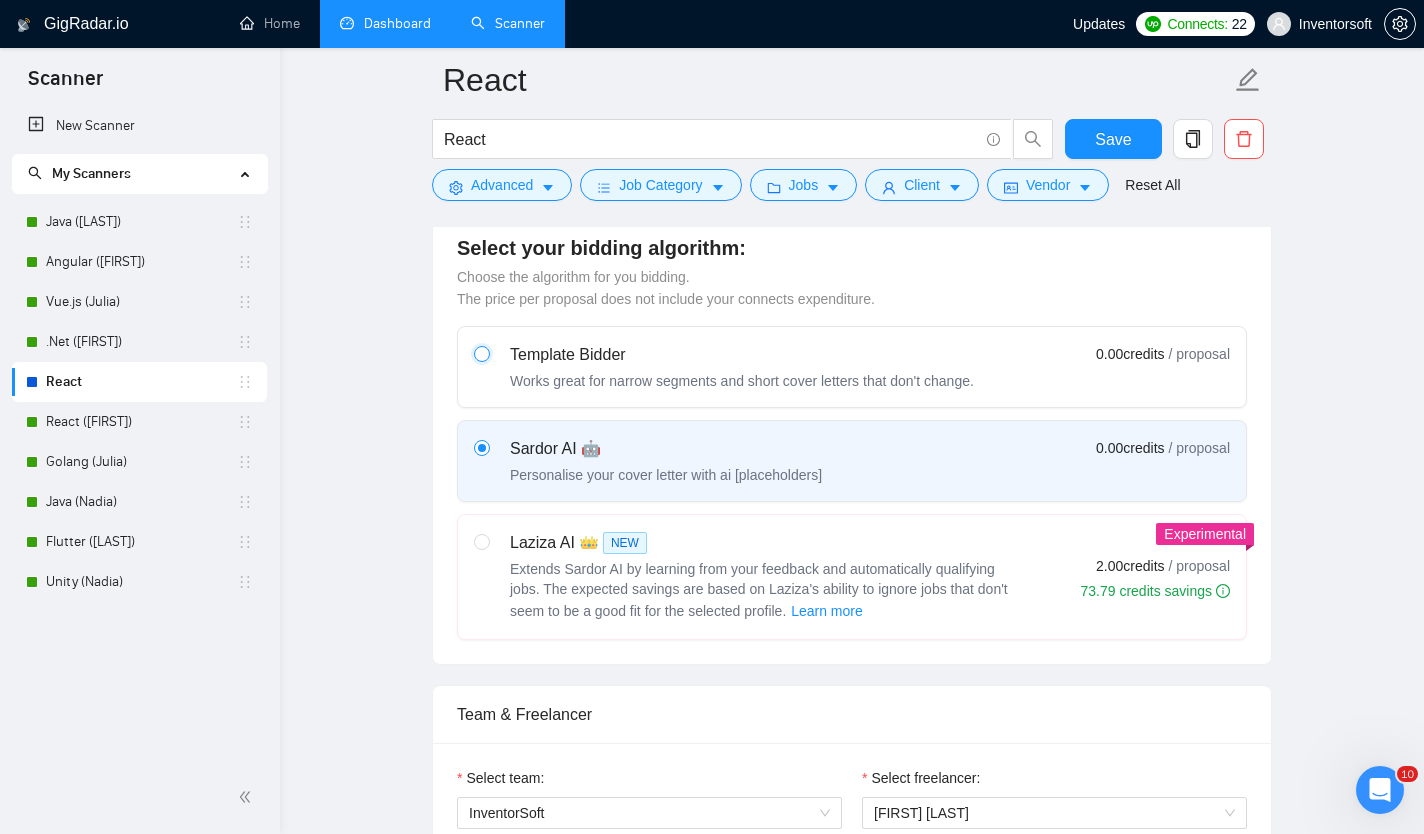 click at bounding box center [481, 353] 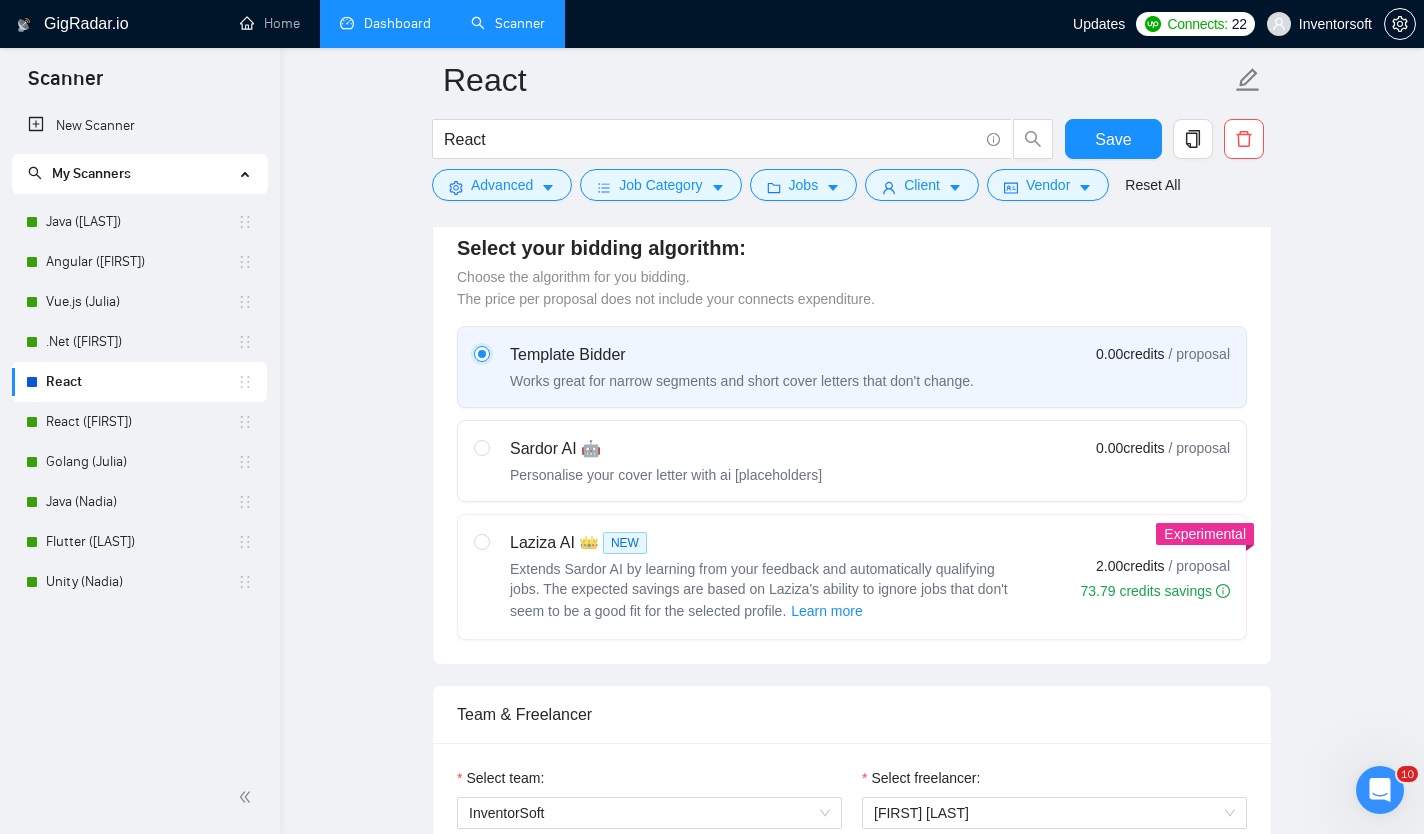 type 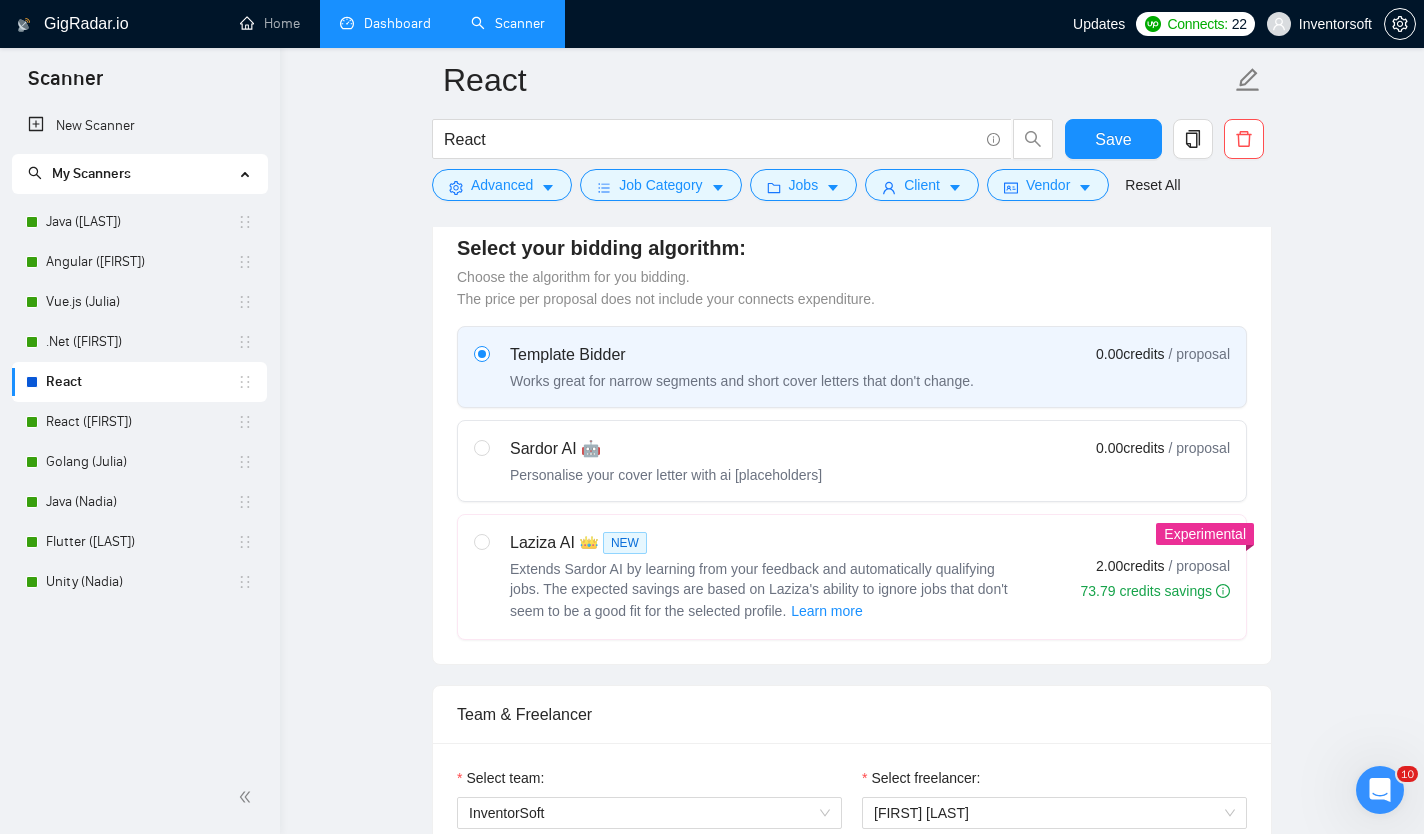 click on "Laziza AI  👑   NEW" at bounding box center (760, 543) 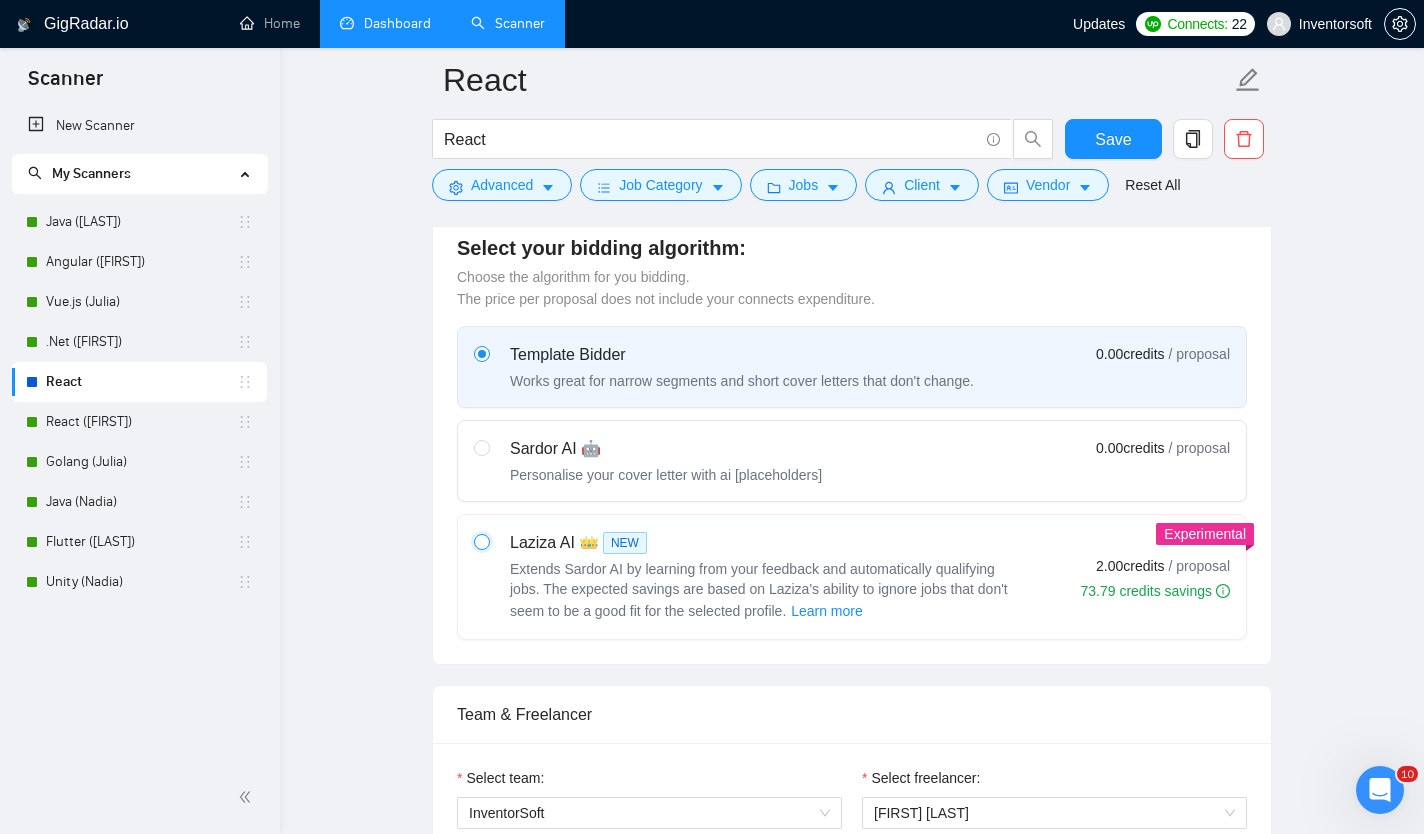 click at bounding box center (481, 541) 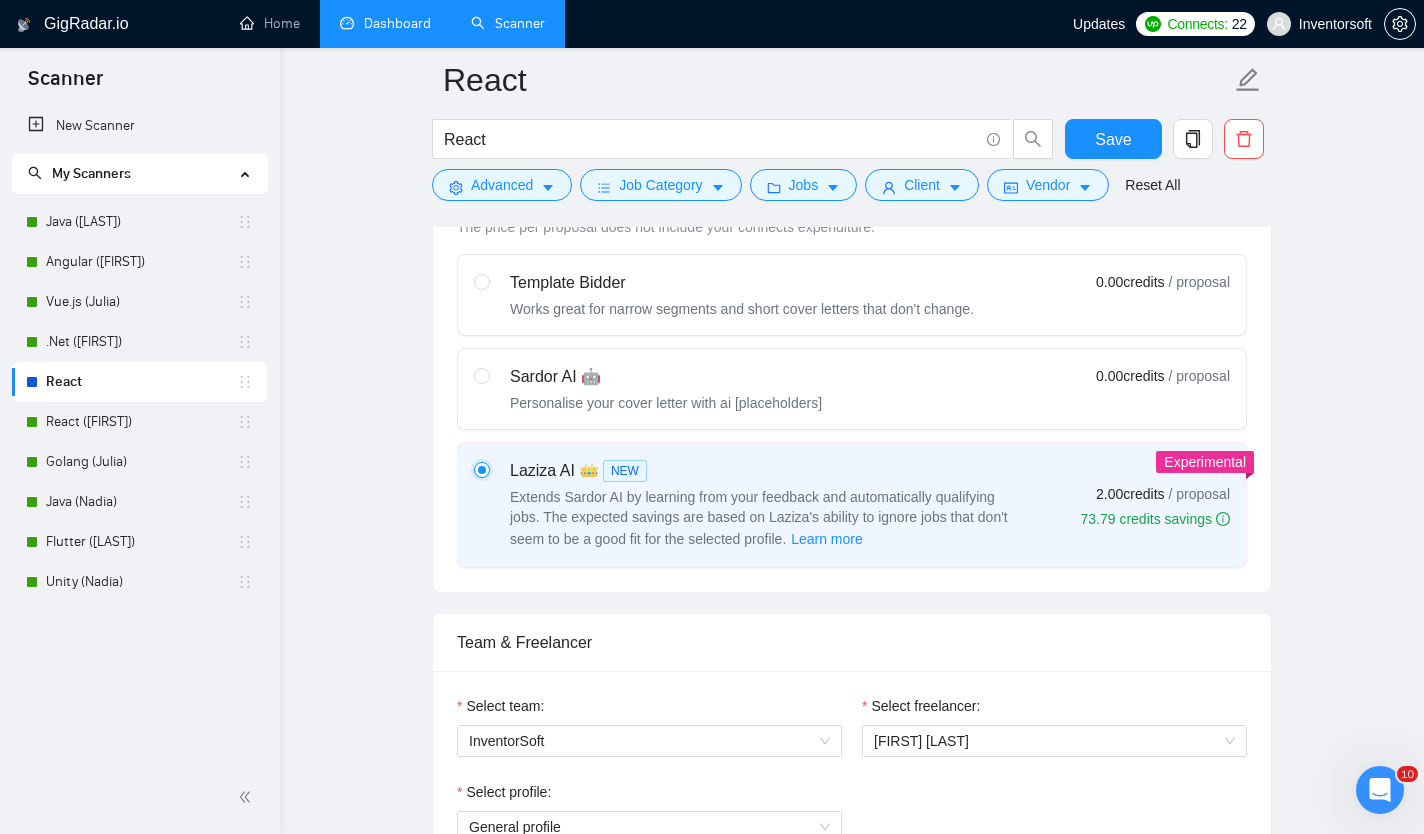 scroll, scrollTop: 621, scrollLeft: 0, axis: vertical 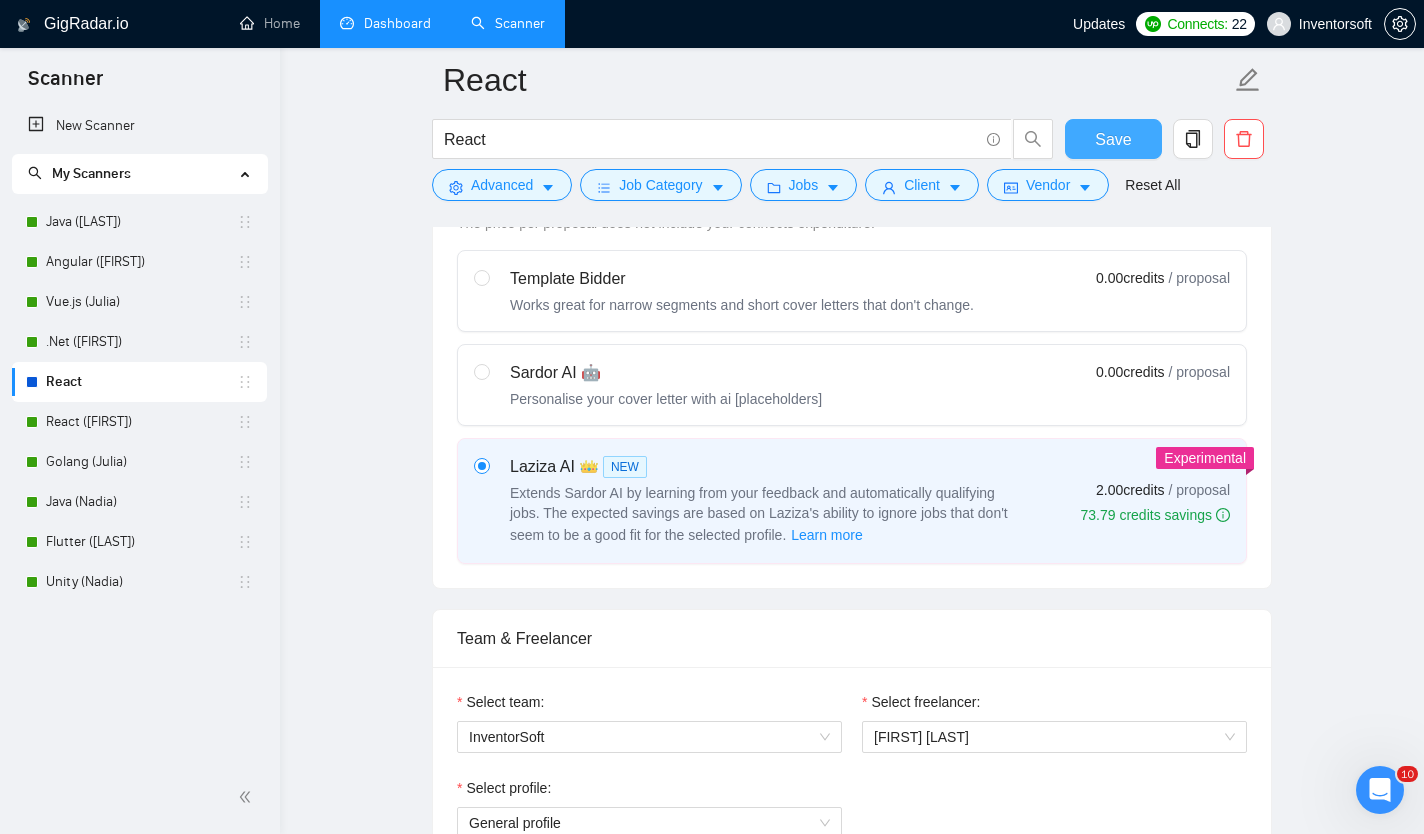 click on "Save" at bounding box center [1113, 139] 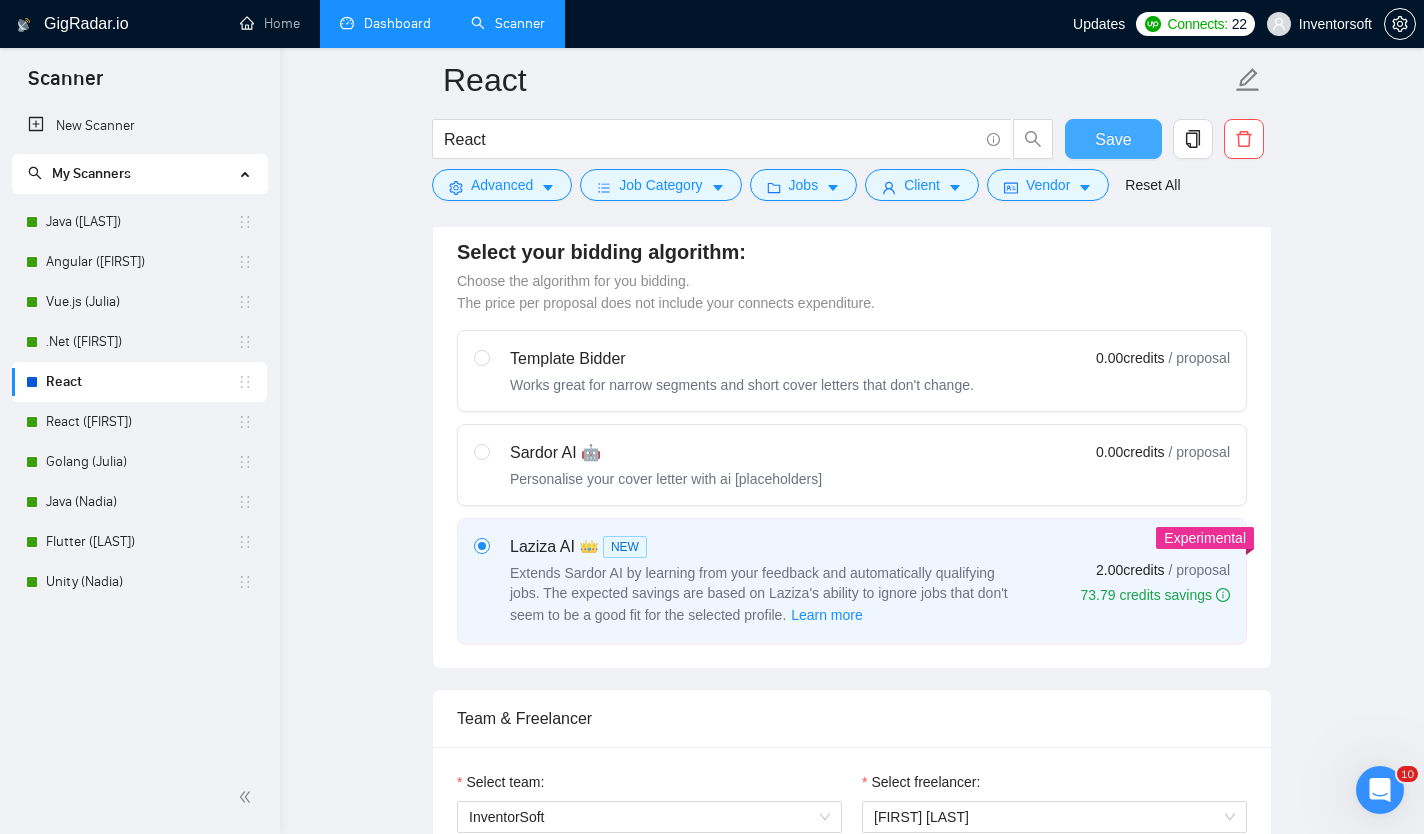 scroll, scrollTop: 0, scrollLeft: 0, axis: both 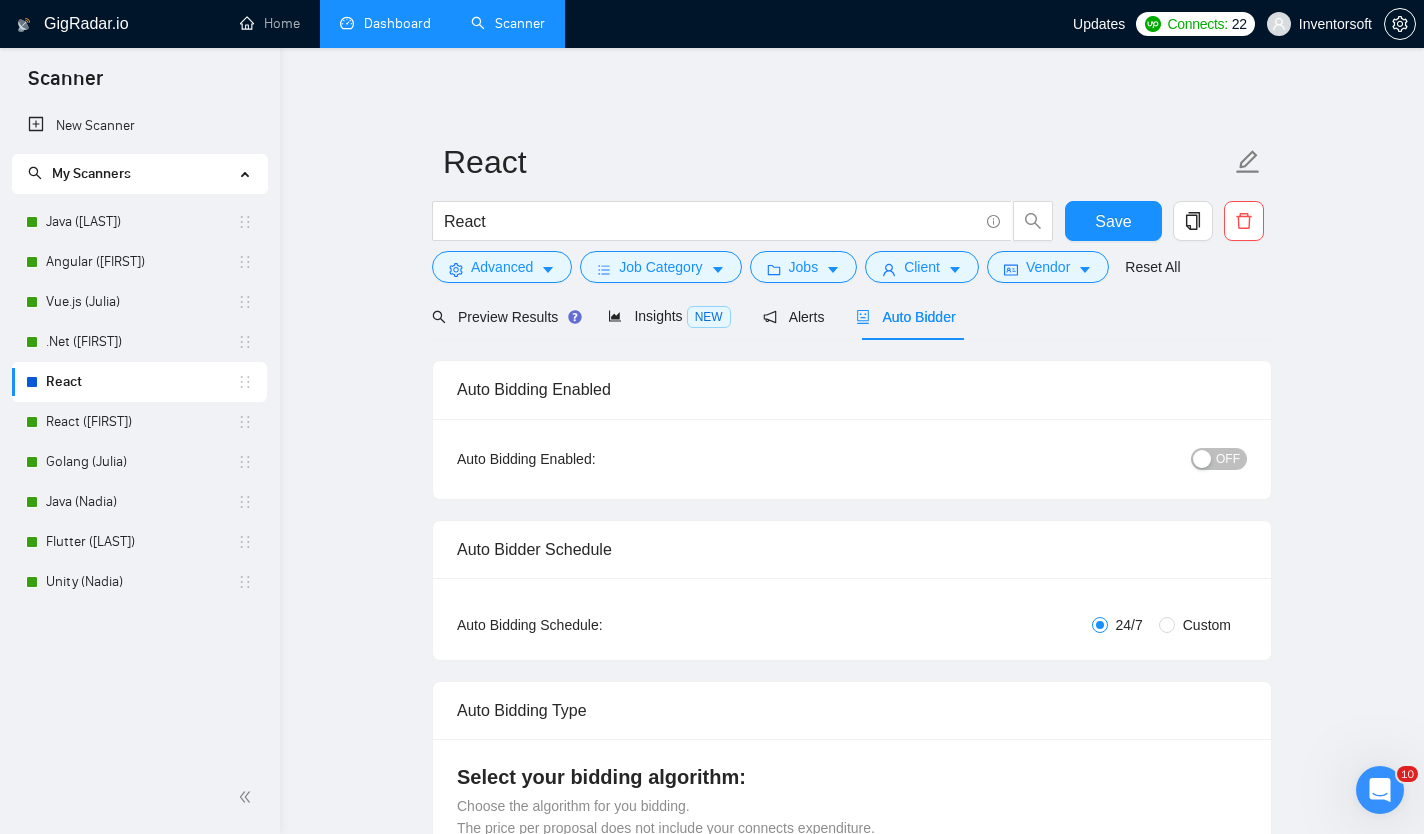 click on "OFF" at bounding box center (1228, 459) 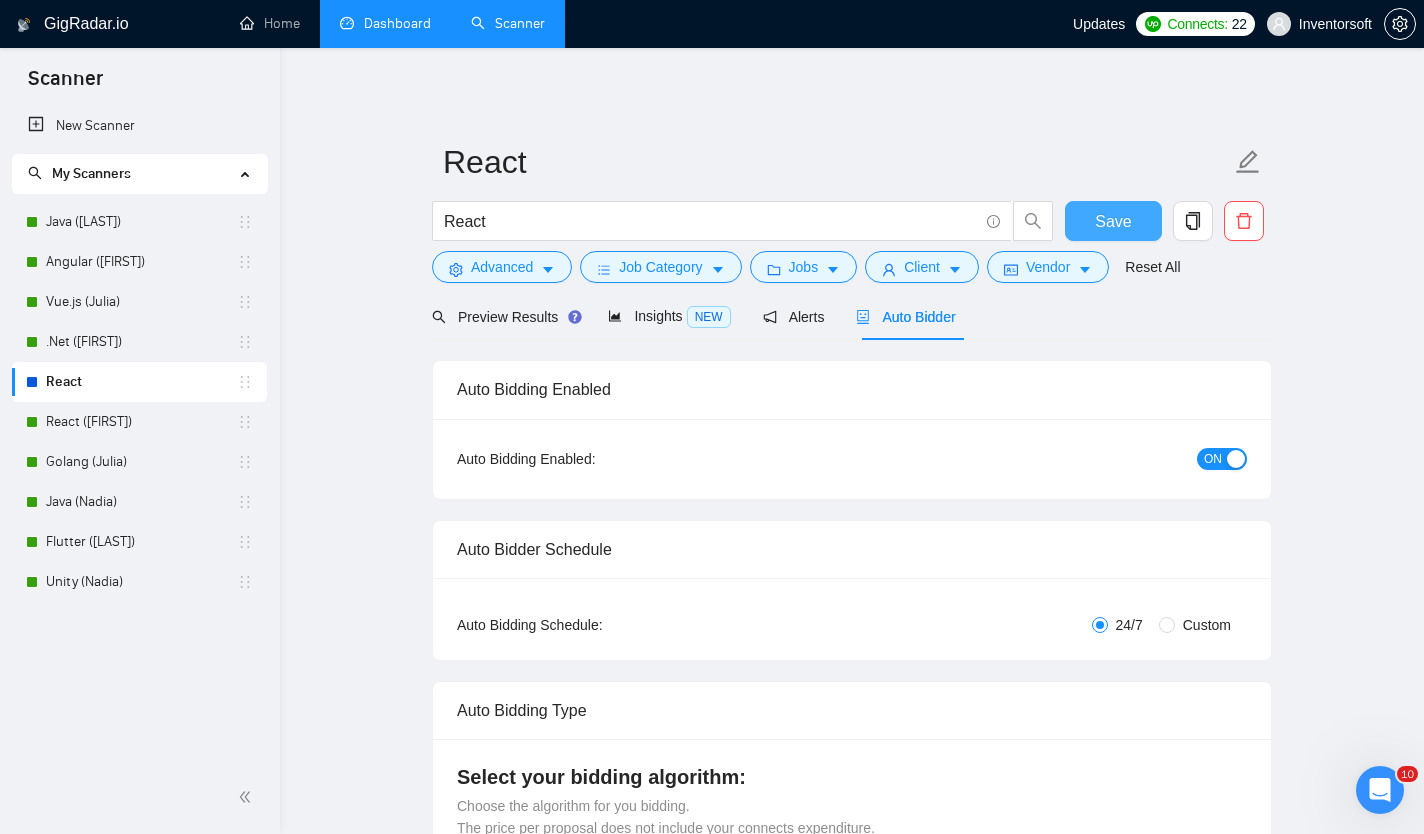 click on "Save" at bounding box center (1113, 221) 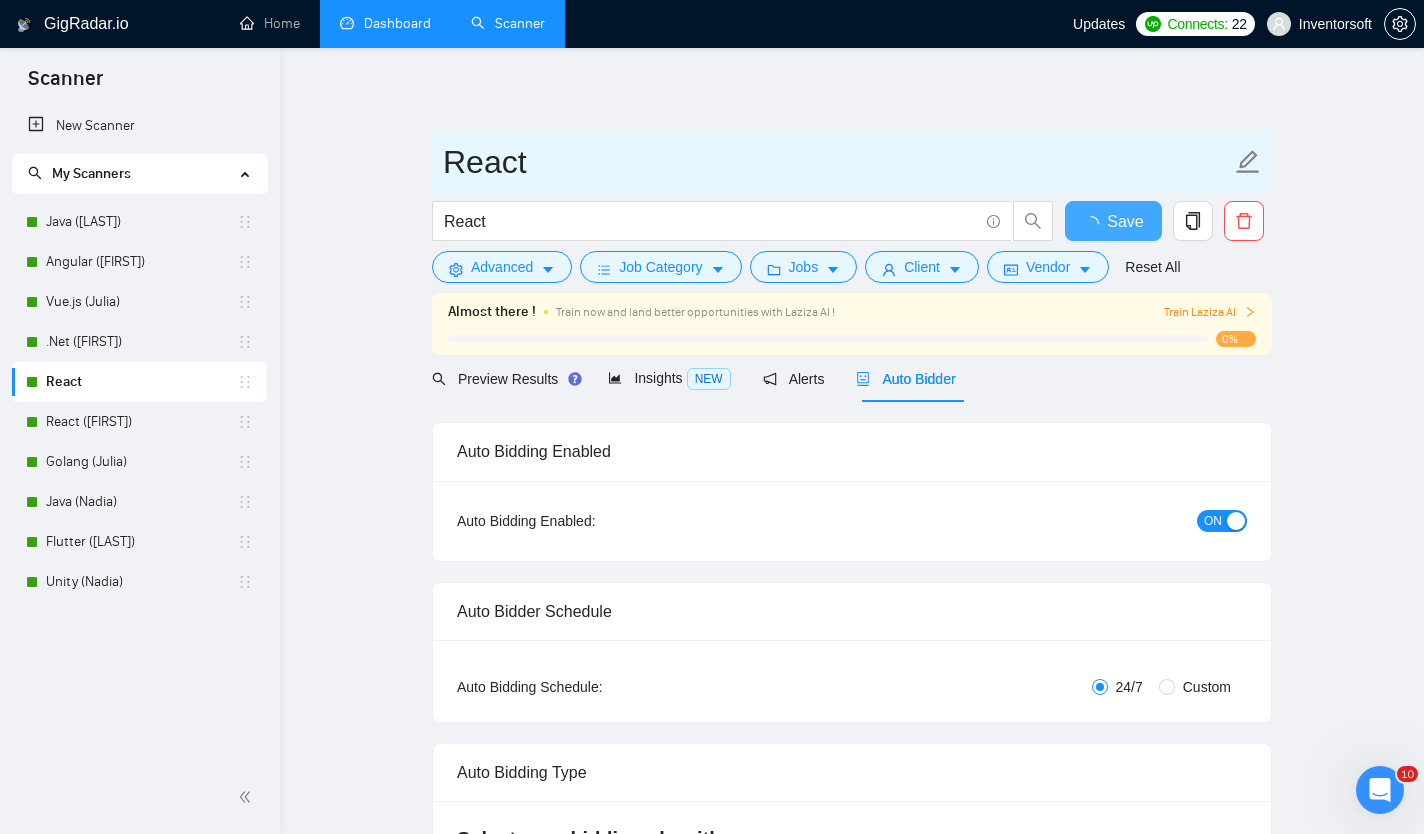 type 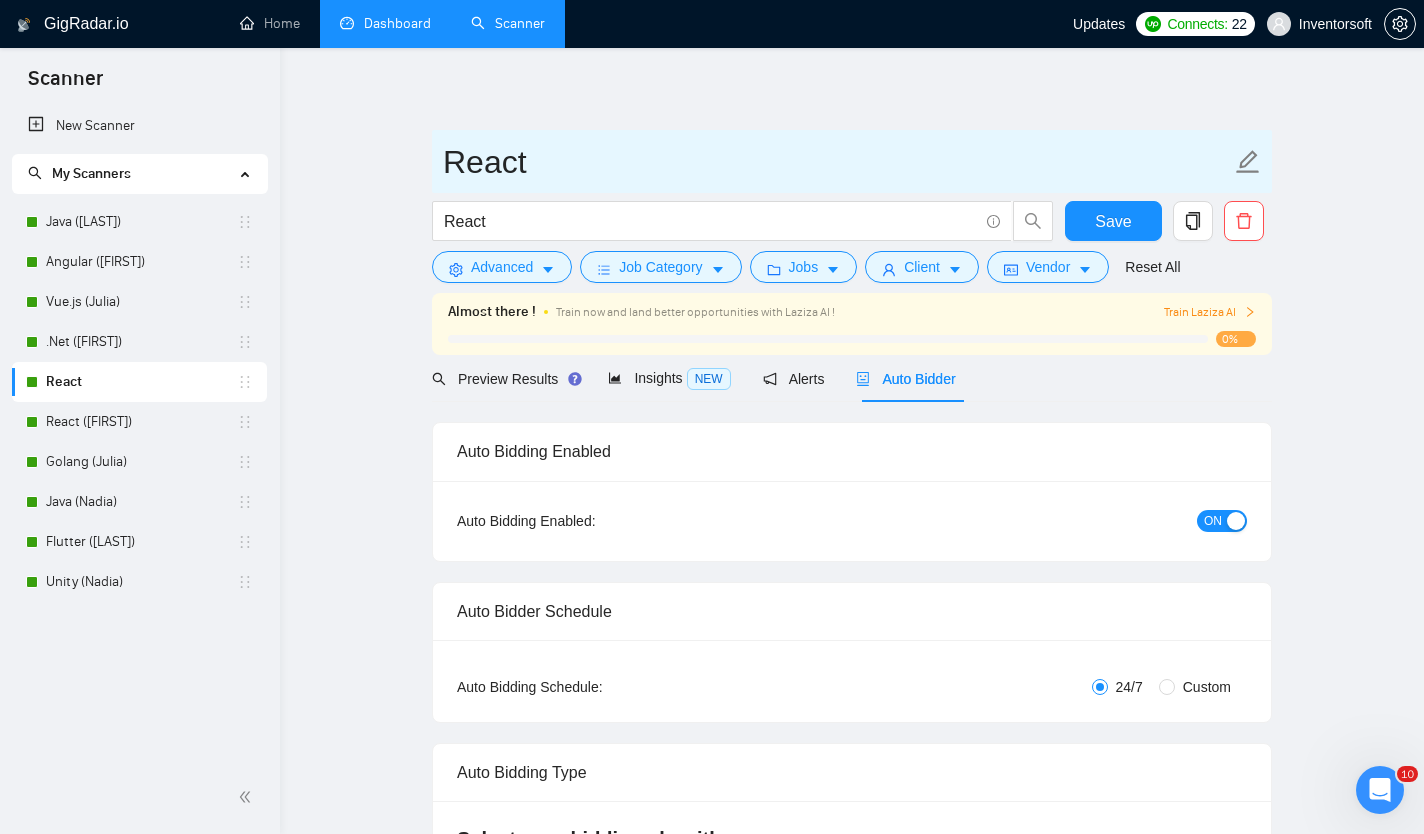 click on "React" at bounding box center (837, 162) 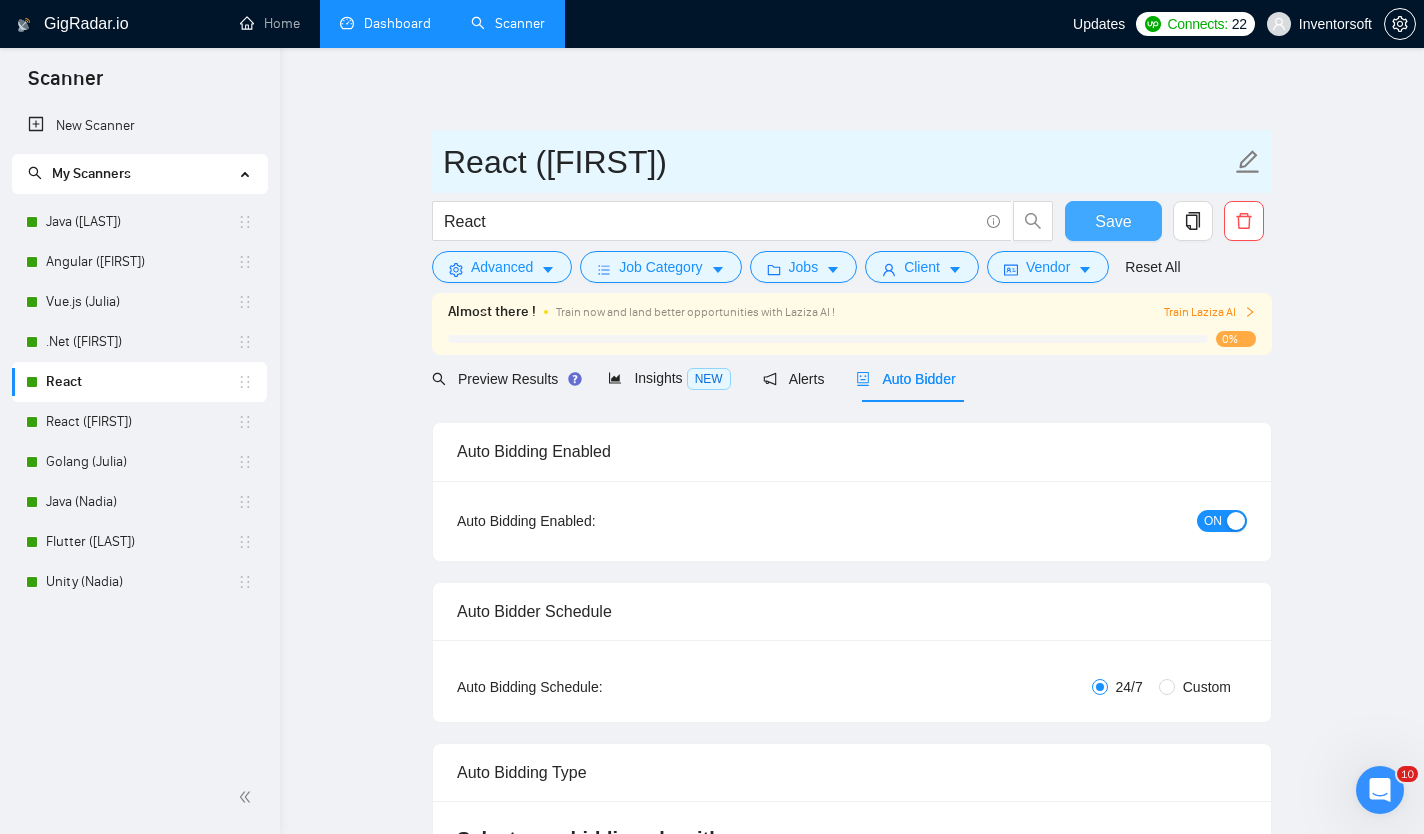 type on "React ([FIRST])" 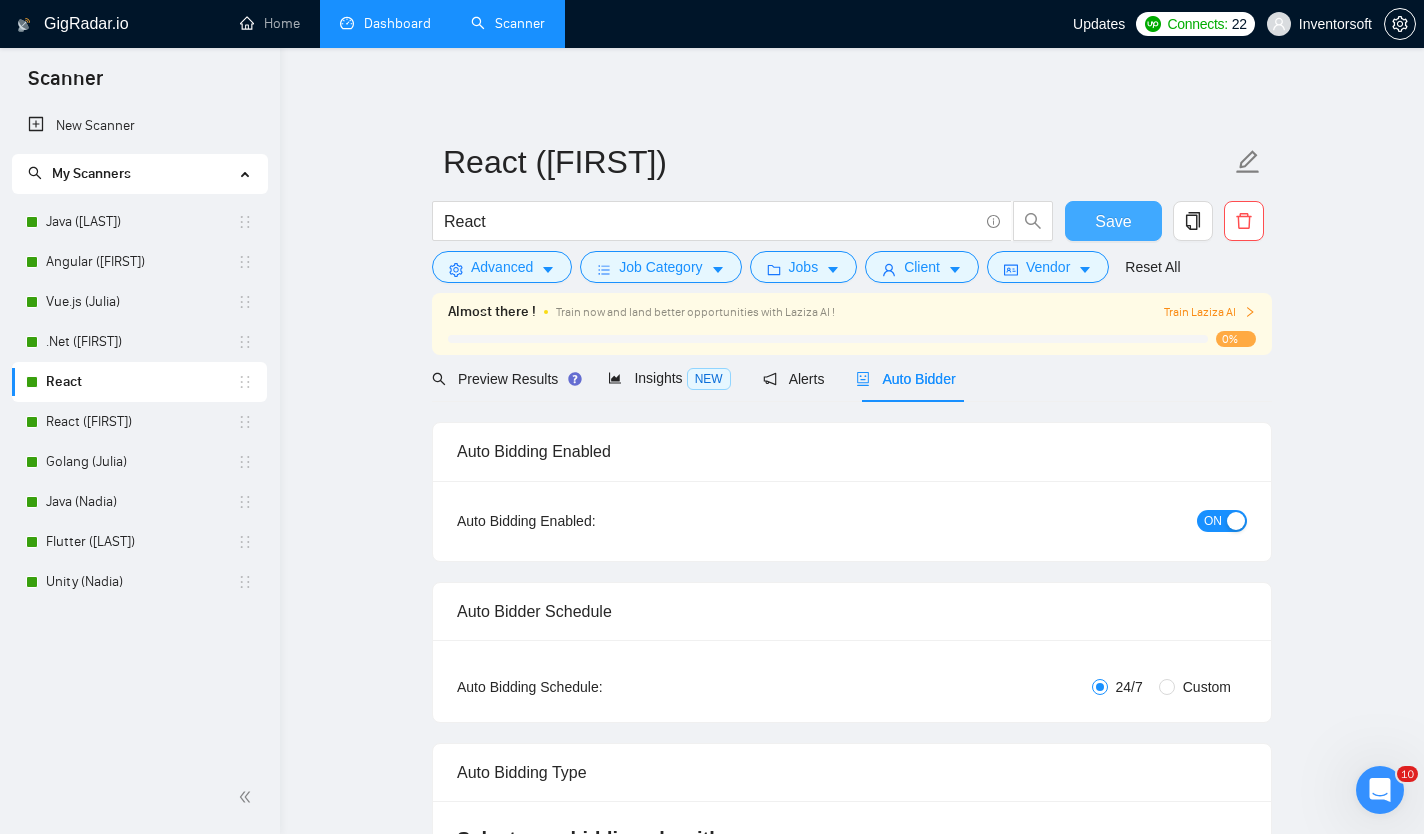click on "Save" at bounding box center [1113, 221] 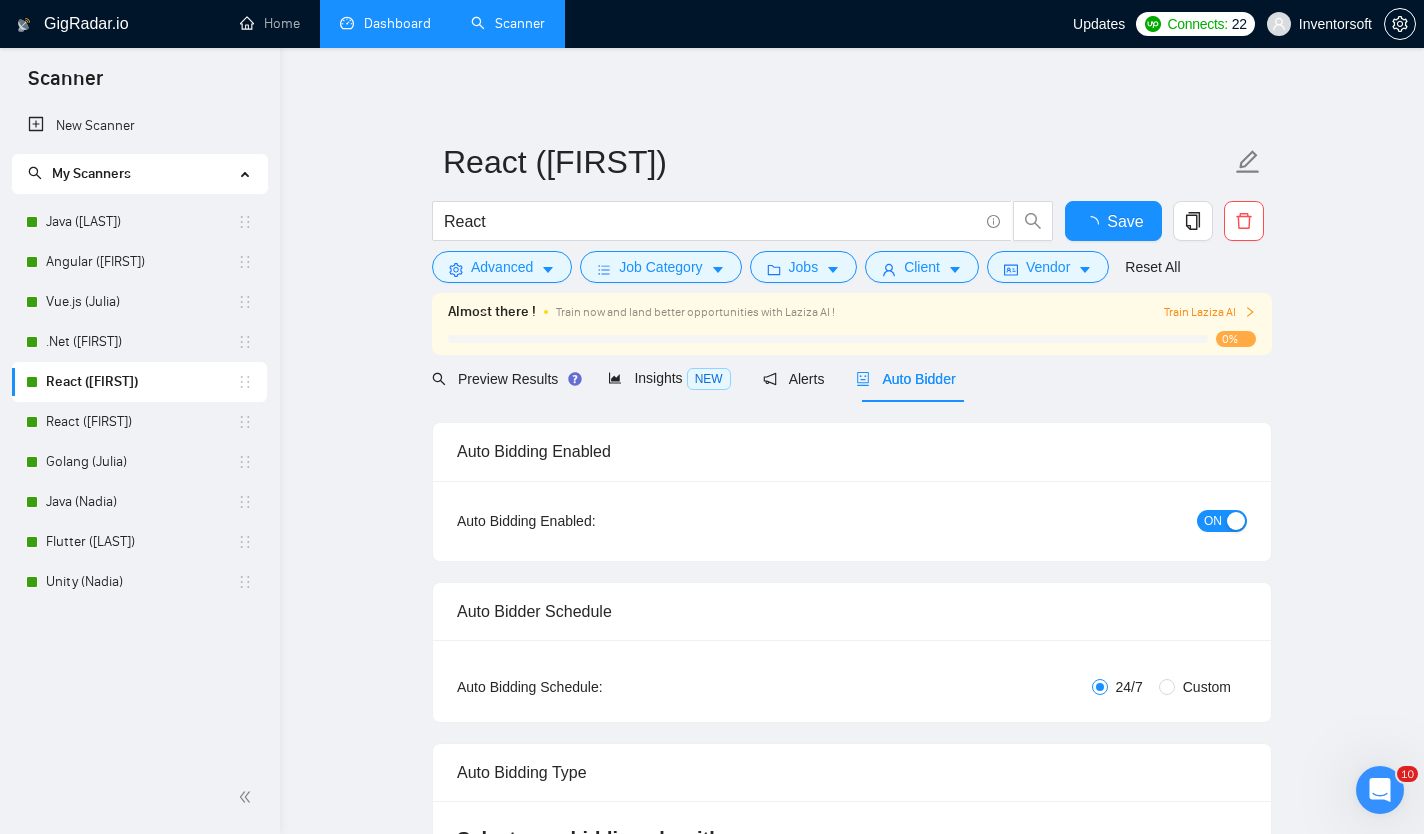 type 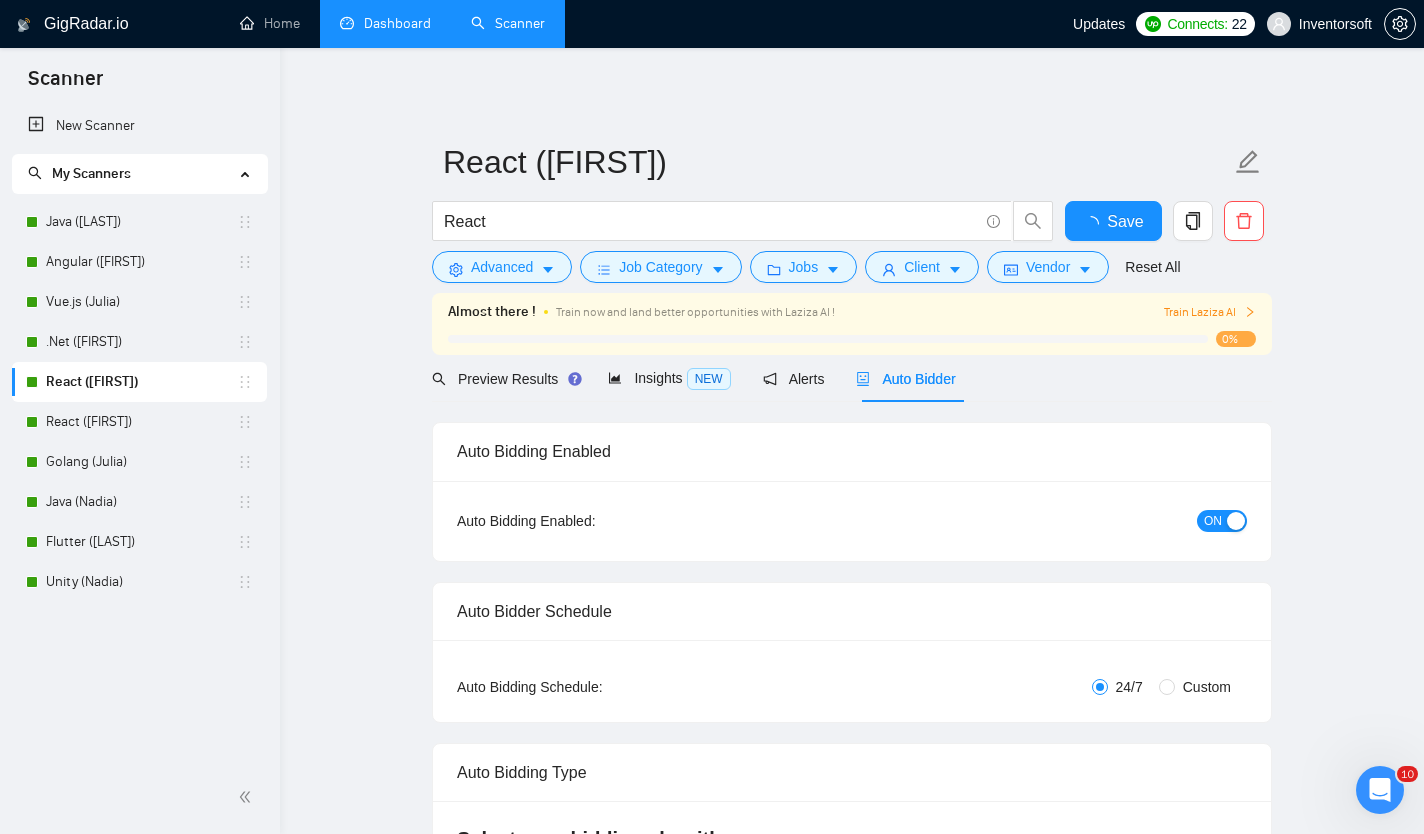 checkbox on "true" 